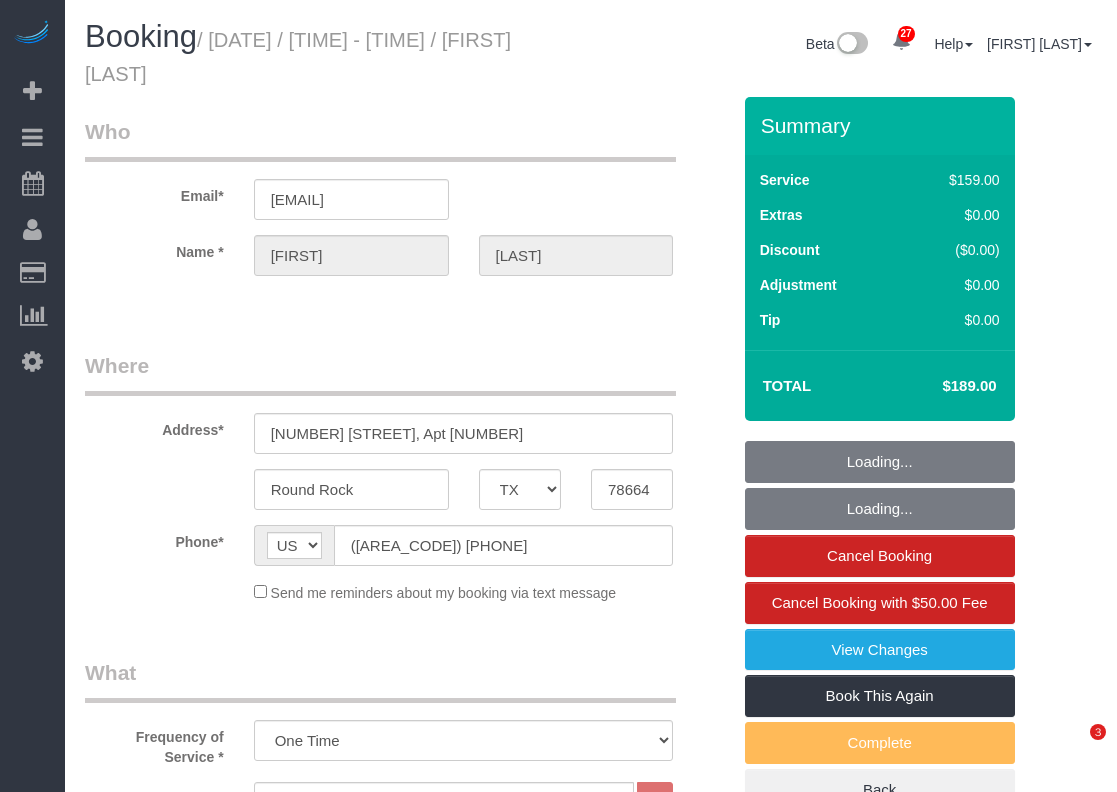 select on "TX" 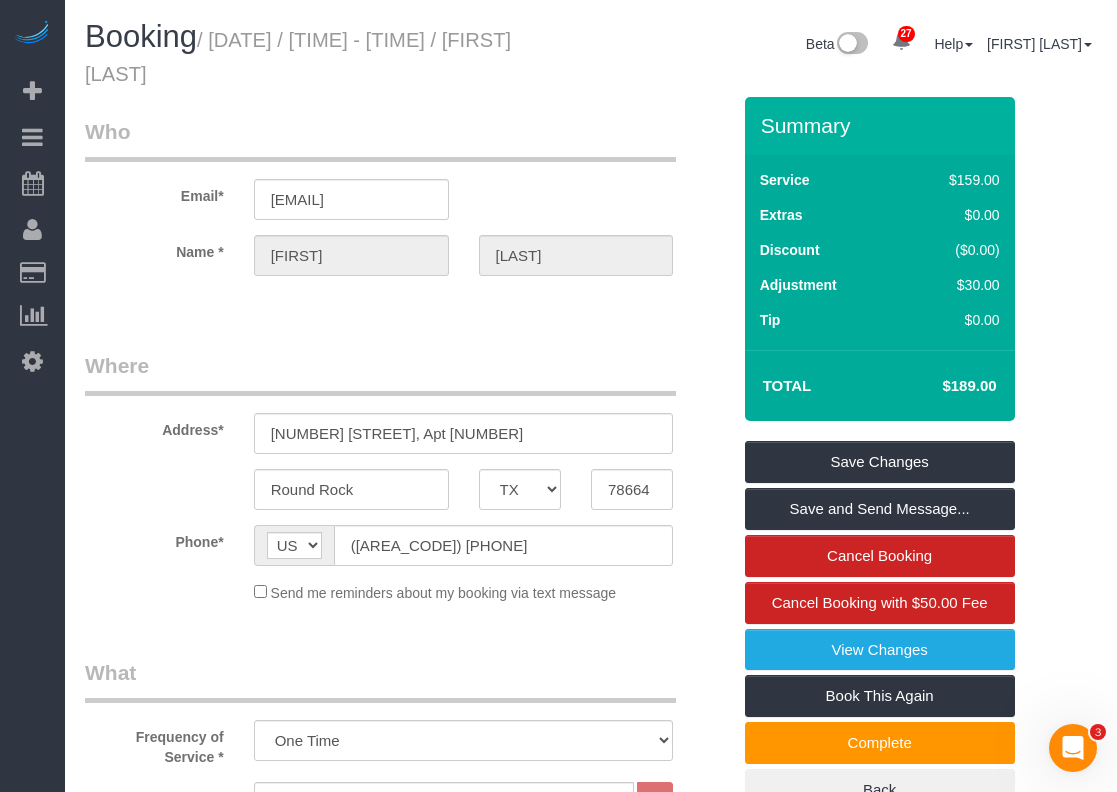 scroll, scrollTop: 0, scrollLeft: 0, axis: both 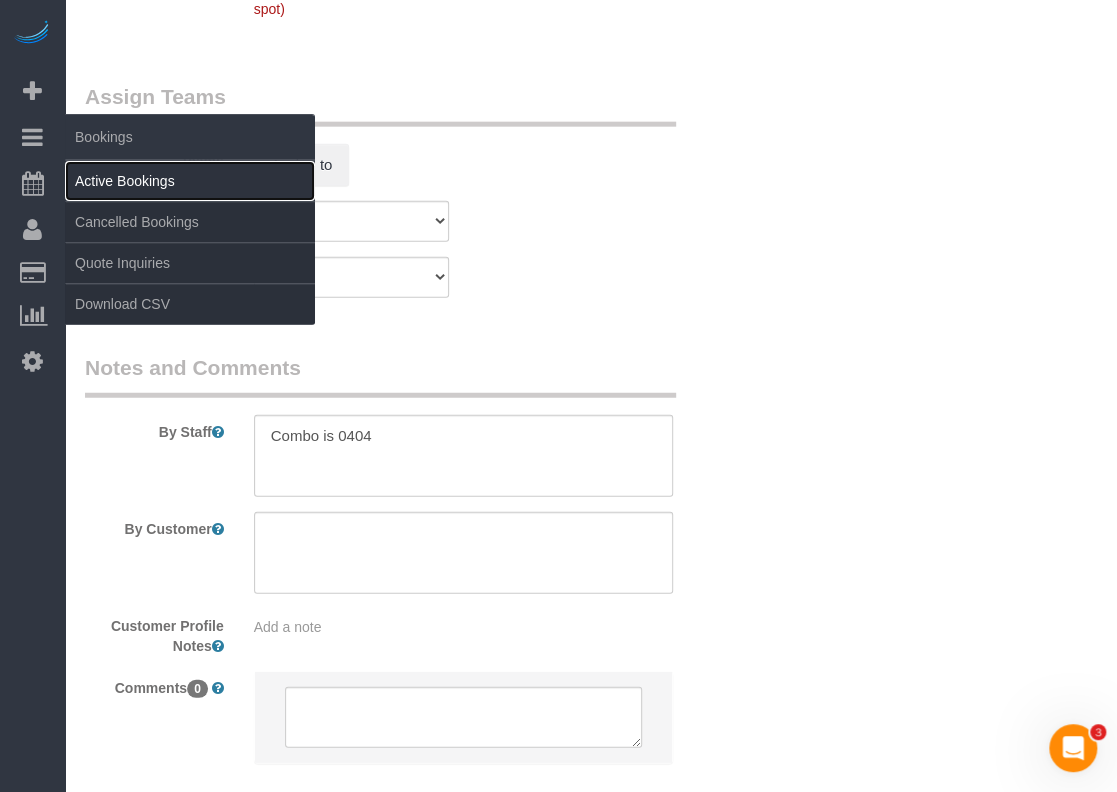 click on "Active Bookings" at bounding box center (190, 181) 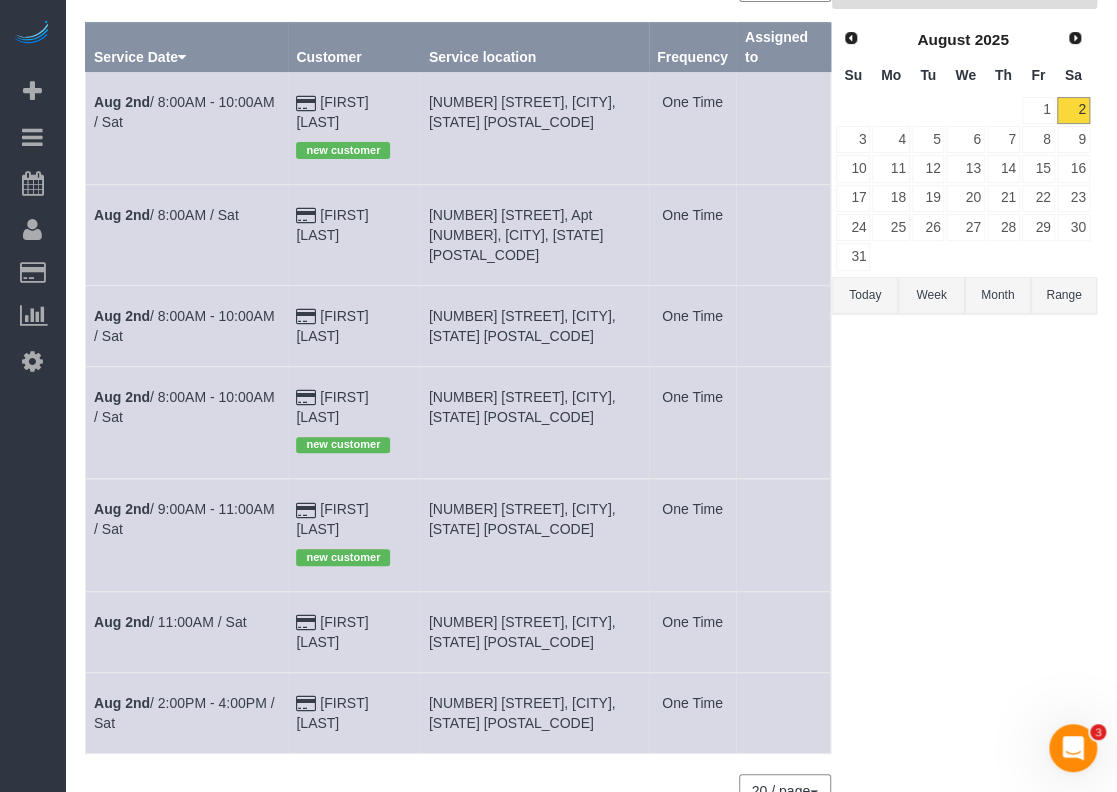 scroll, scrollTop: 193, scrollLeft: 0, axis: vertical 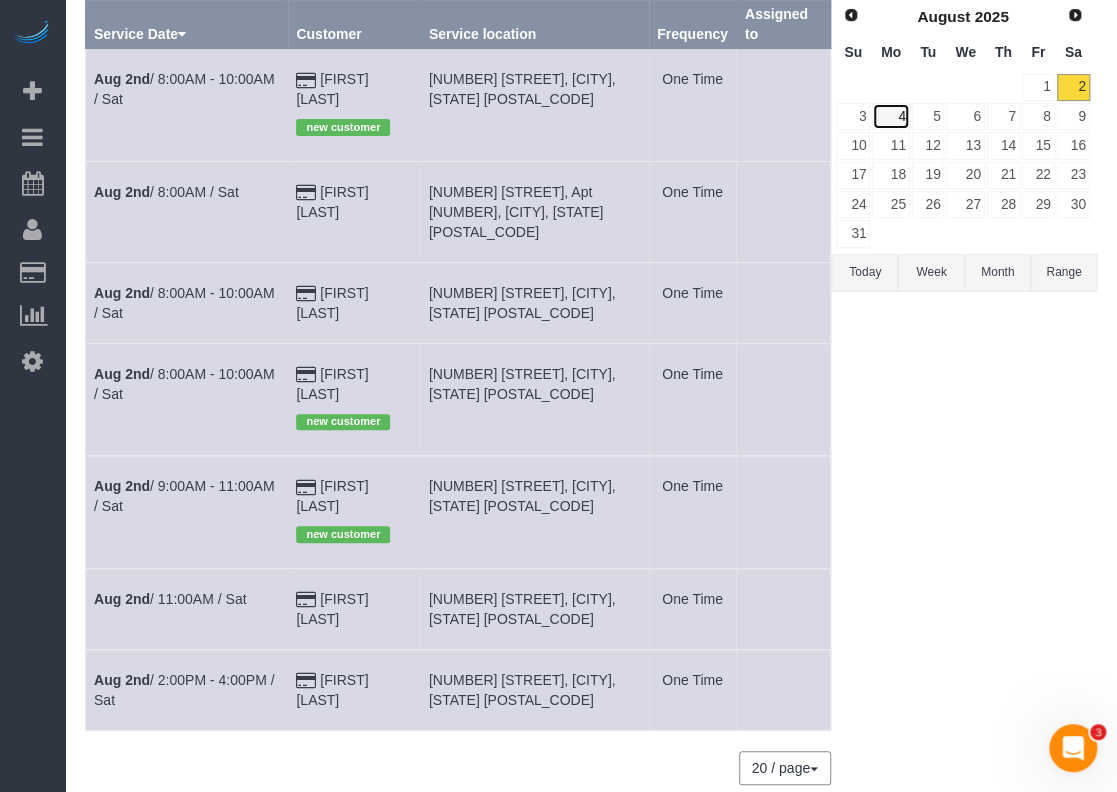click on "4" at bounding box center [890, 116] 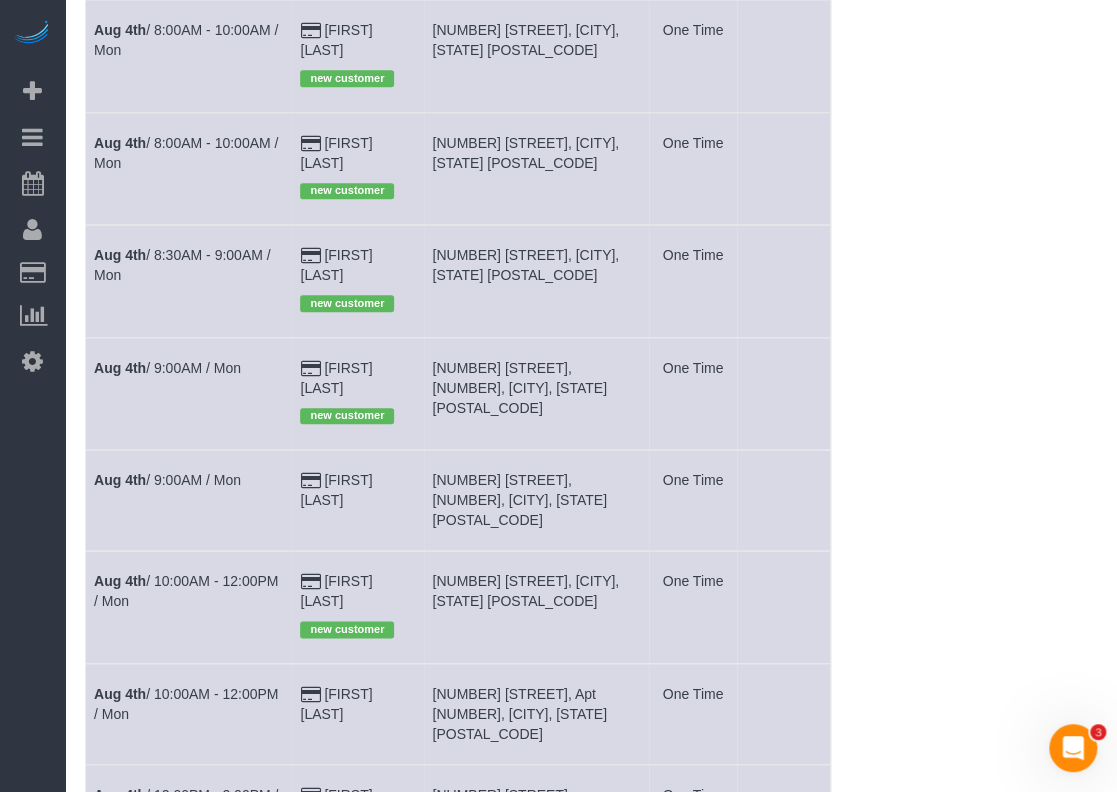 scroll, scrollTop: 693, scrollLeft: 0, axis: vertical 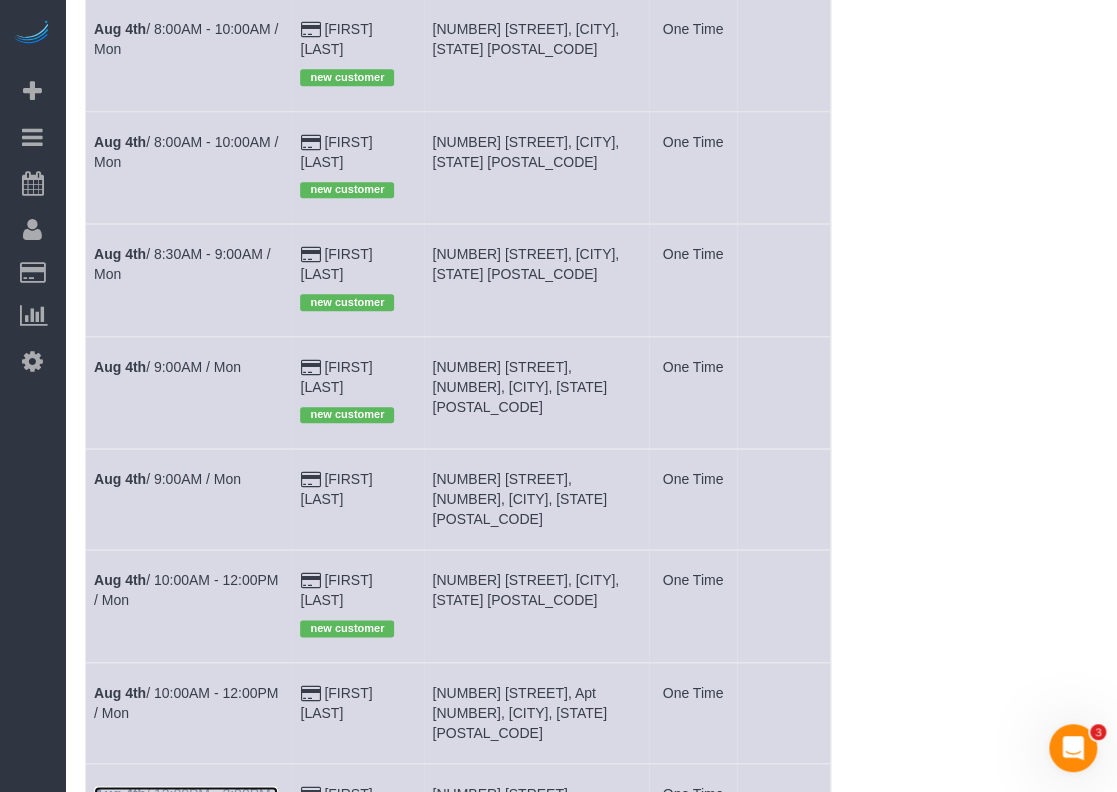 click on "Aug 4th
/ 12:00PM - 2:00PM / Mon" at bounding box center (186, 804) 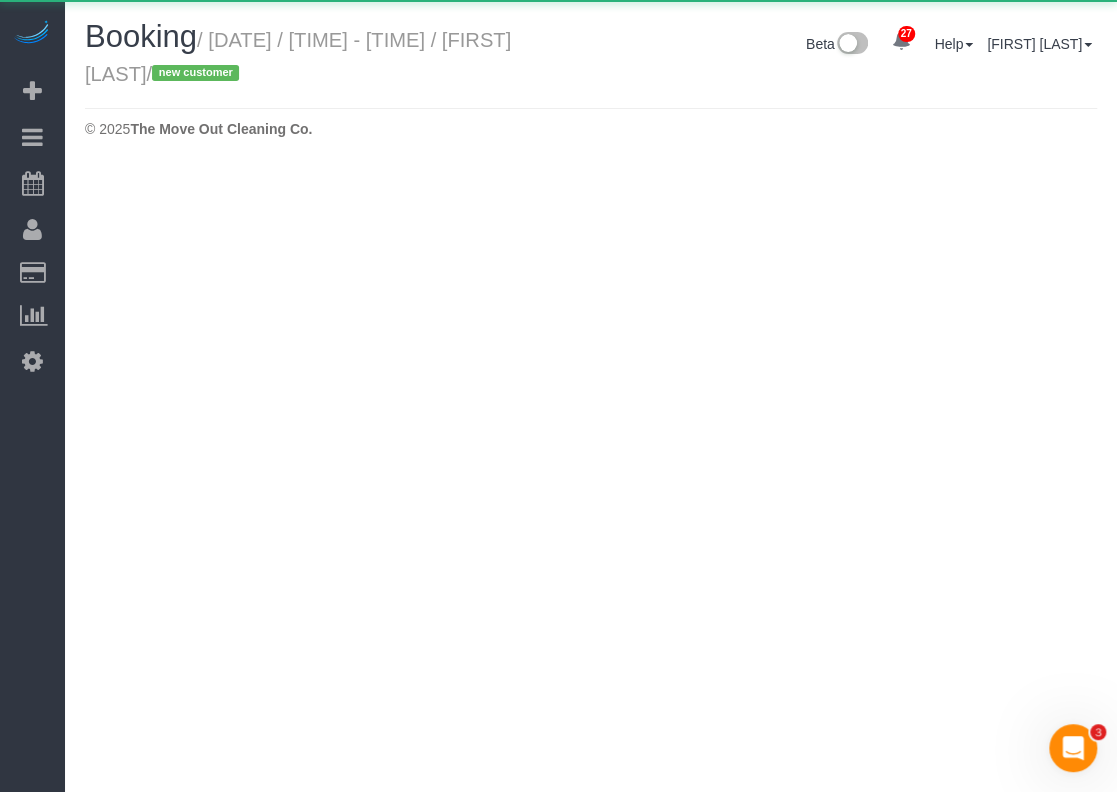 scroll, scrollTop: 0, scrollLeft: 0, axis: both 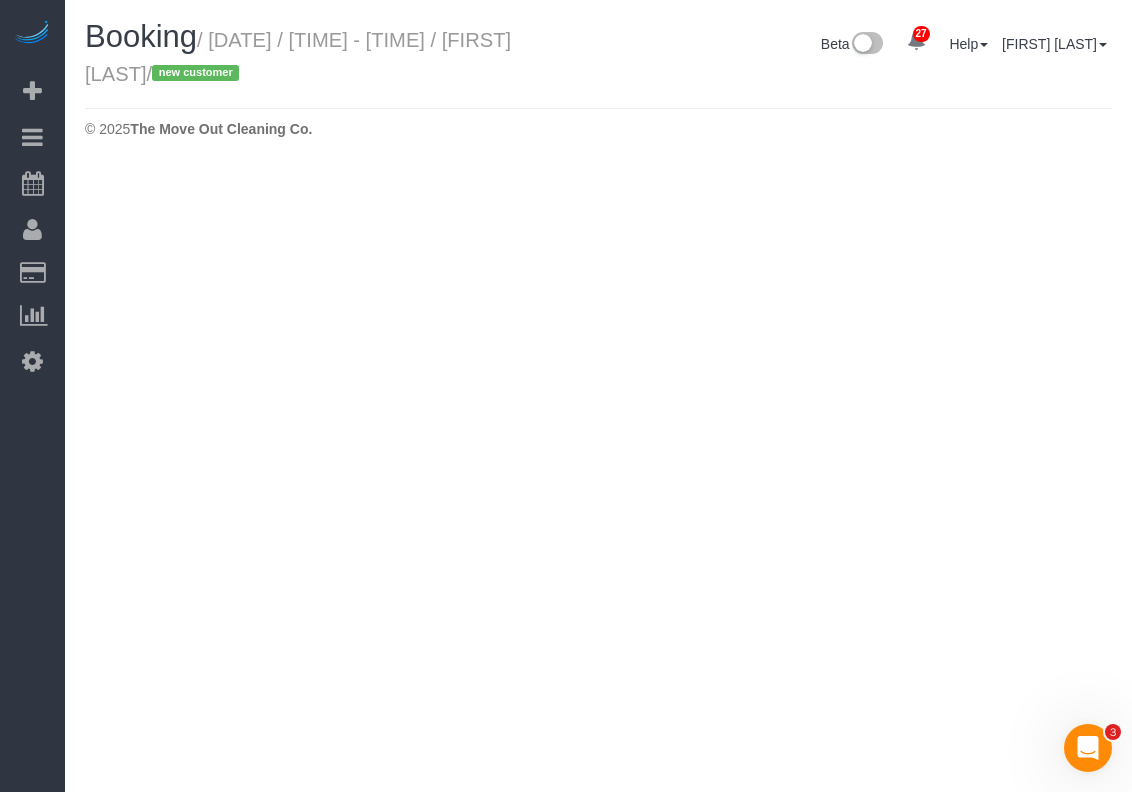 select on "TX" 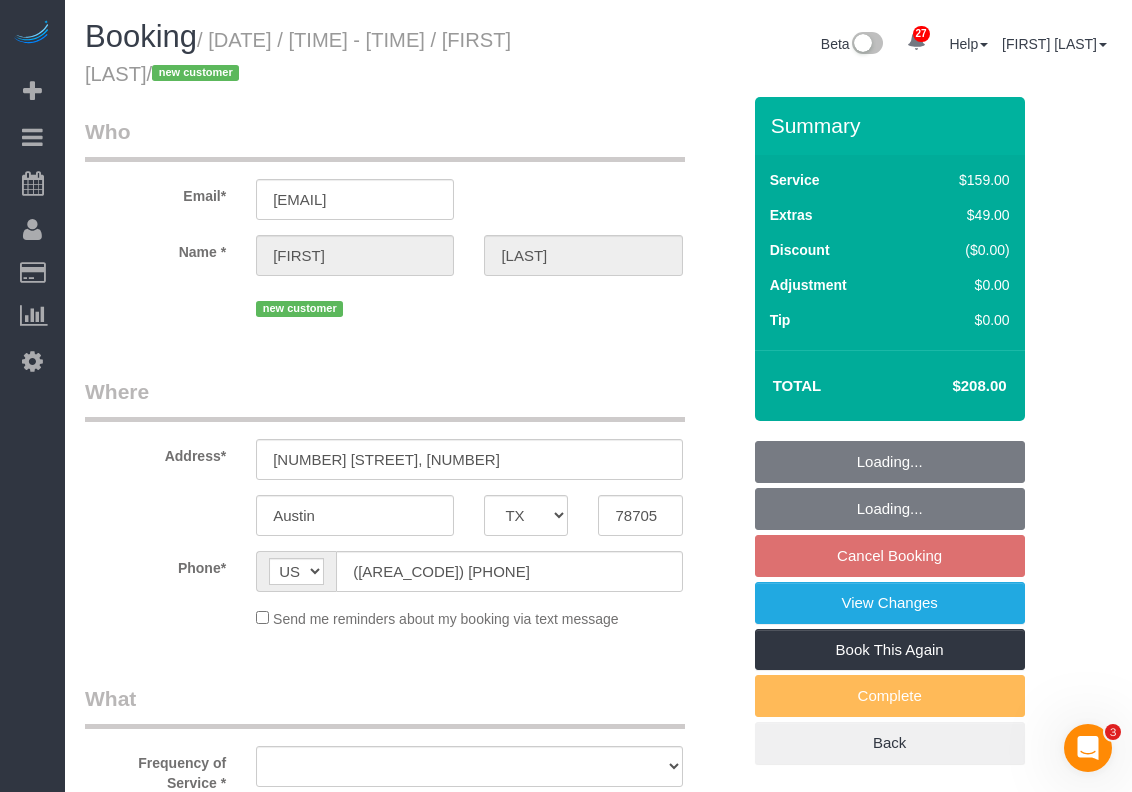 select on "object:18318" 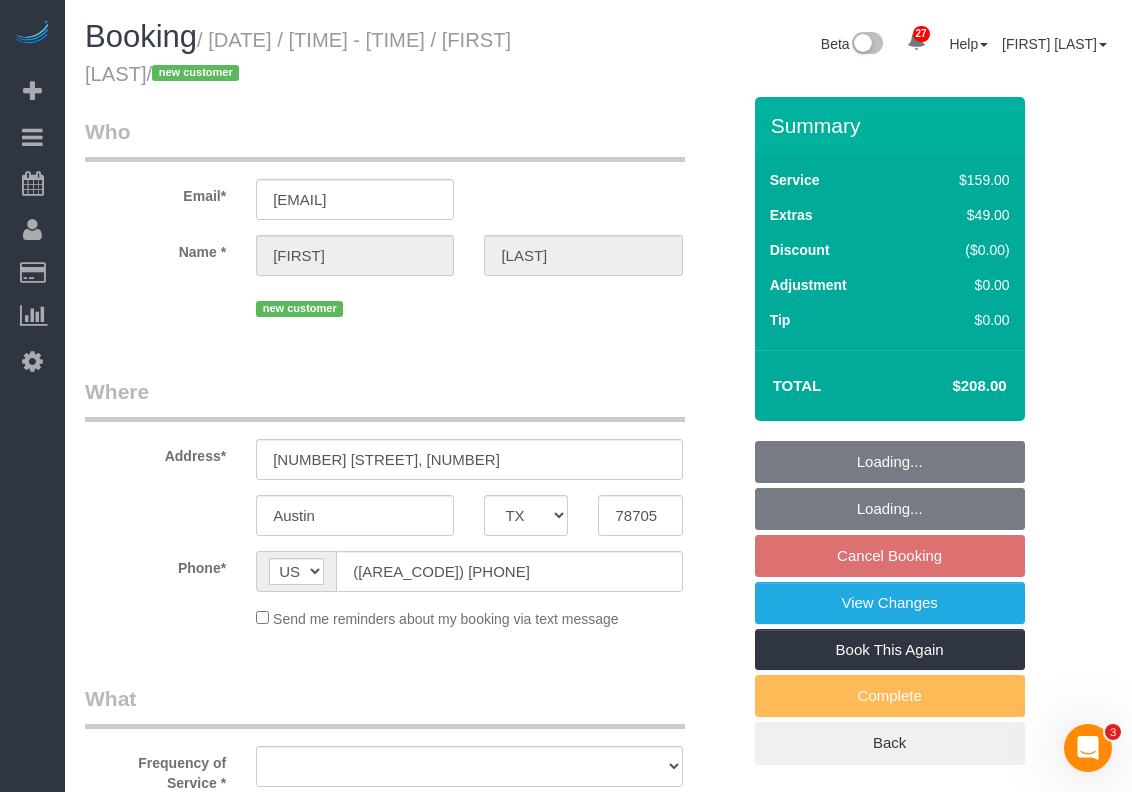 select on "string:fspay-4f746f73-9c3f-4b70-be45-2d155199870e" 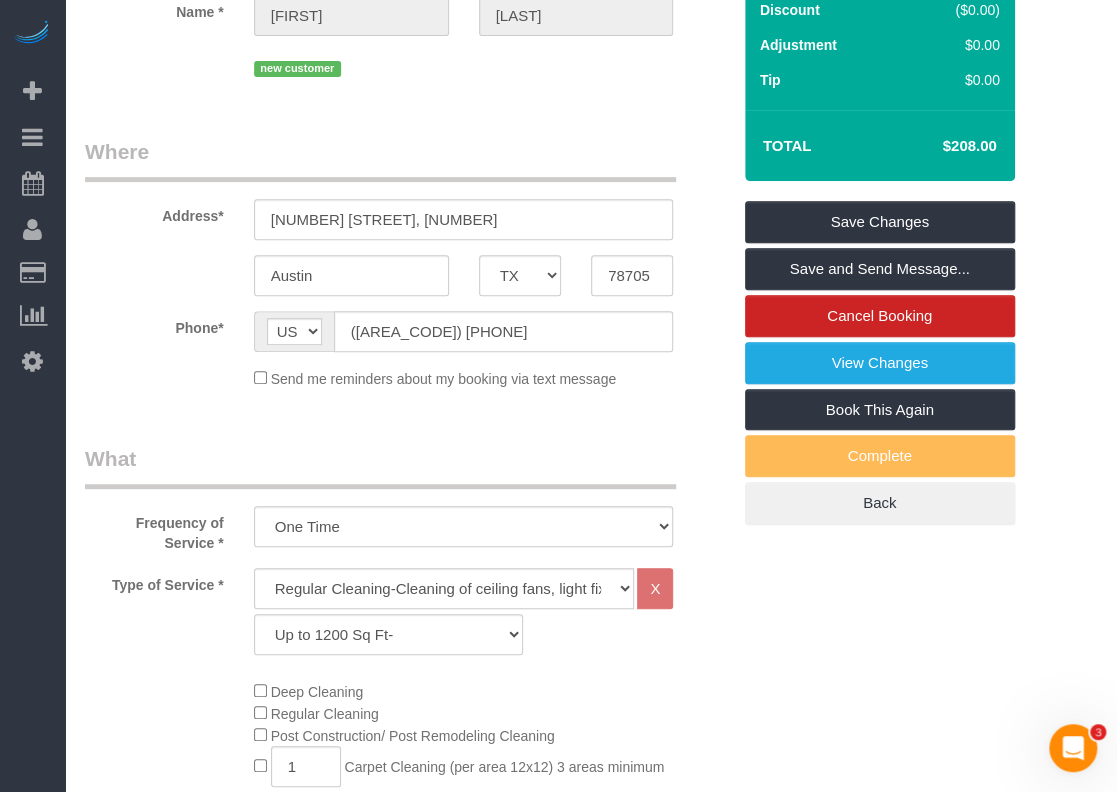 scroll, scrollTop: 400, scrollLeft: 0, axis: vertical 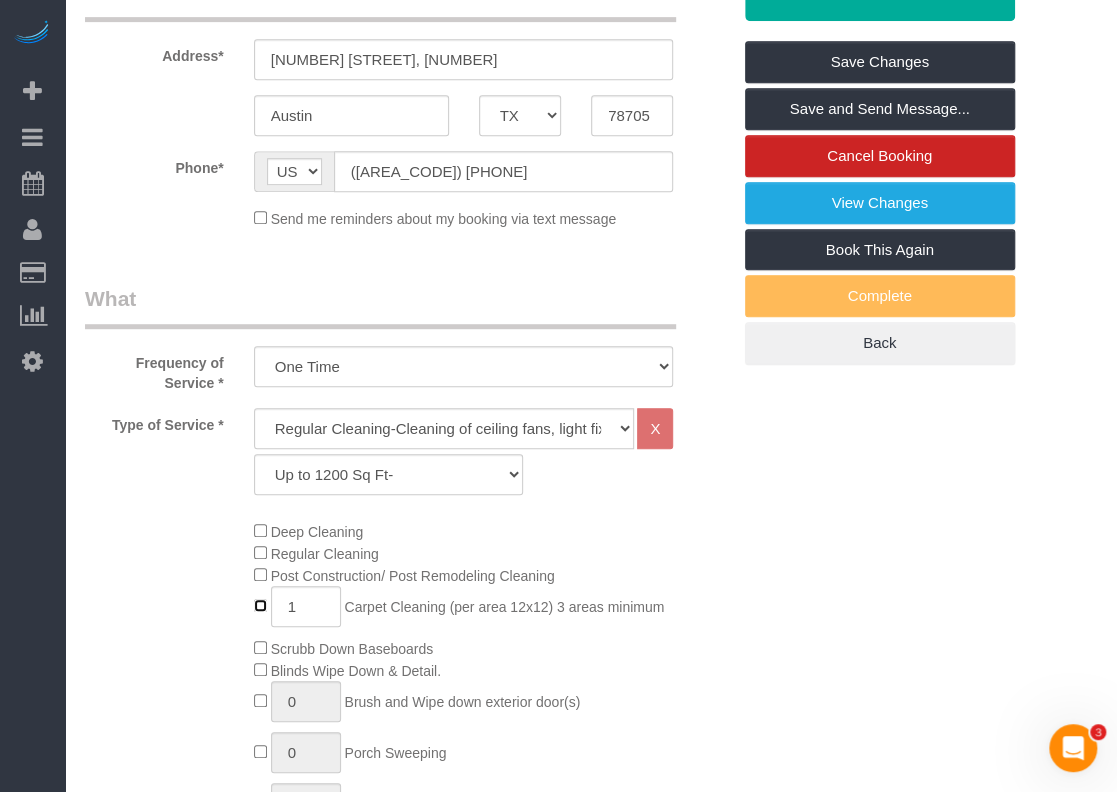 type on "0" 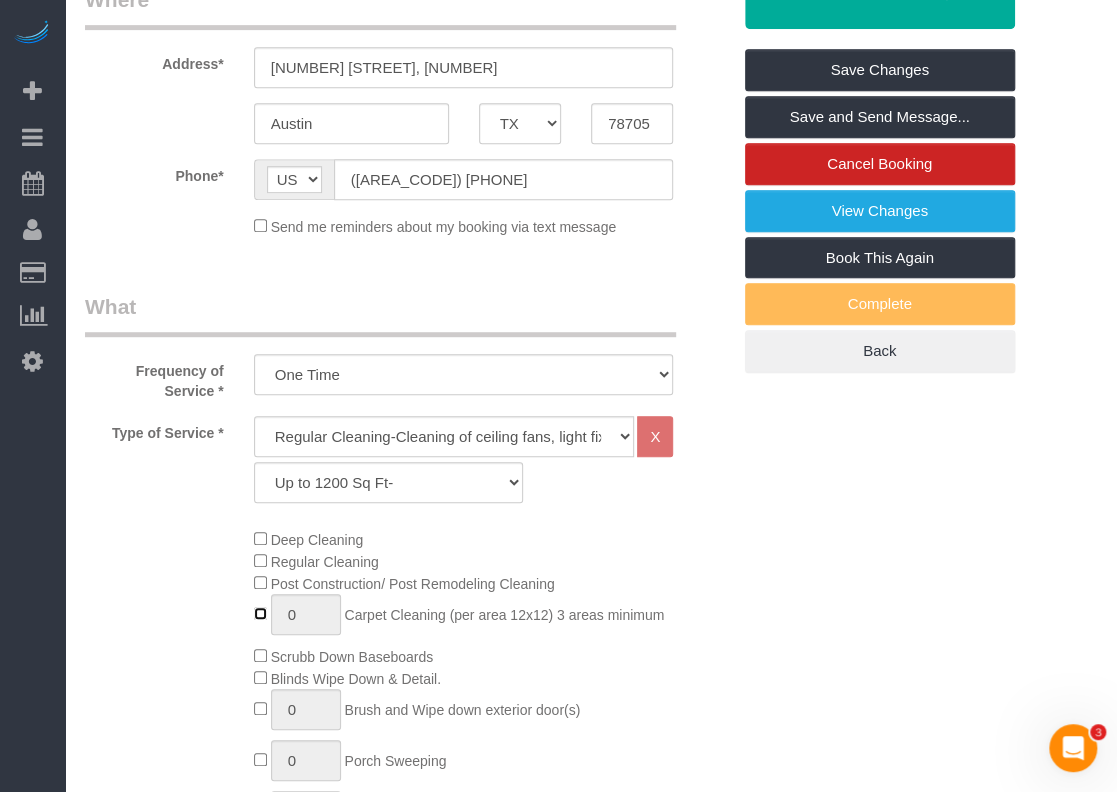 scroll, scrollTop: 0, scrollLeft: 0, axis: both 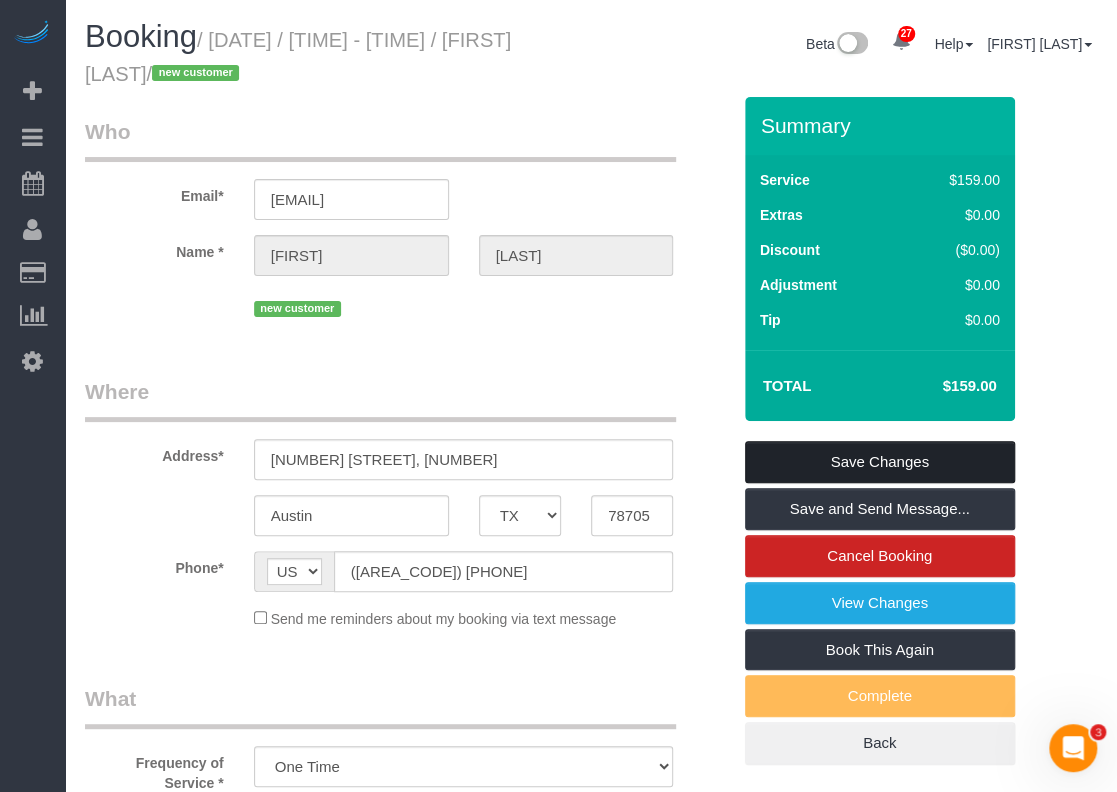 click on "Save Changes" at bounding box center [880, 462] 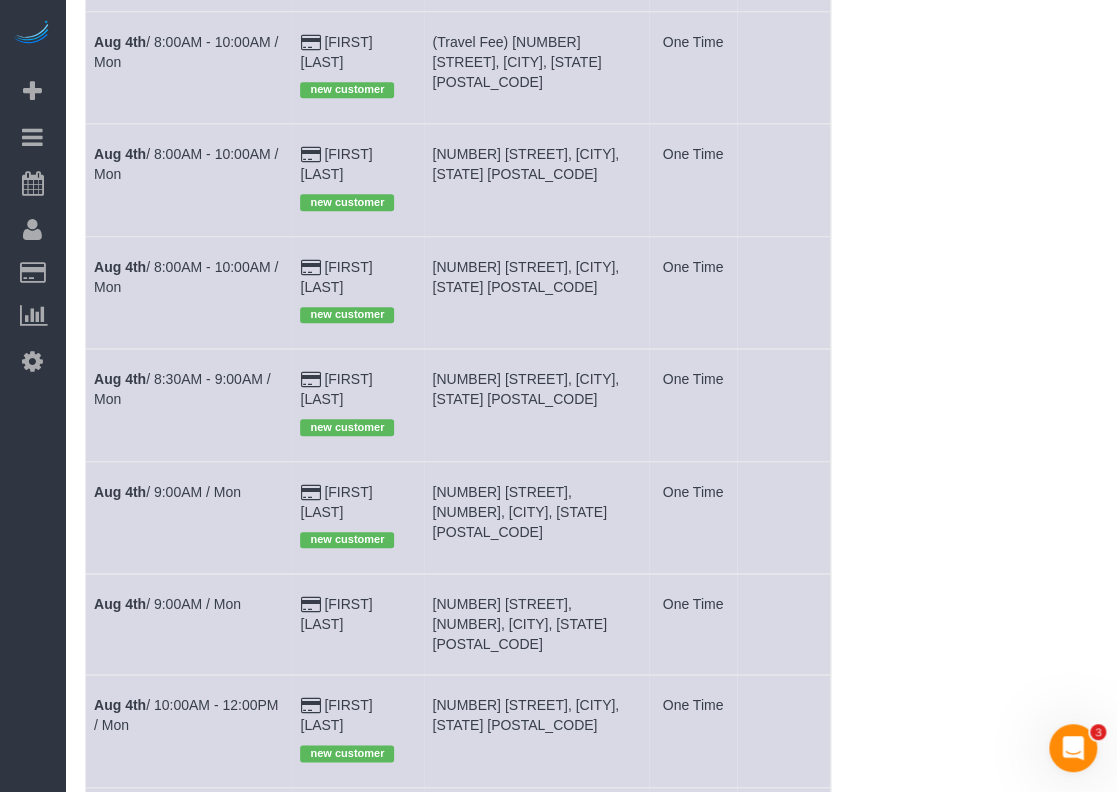 scroll, scrollTop: 600, scrollLeft: 0, axis: vertical 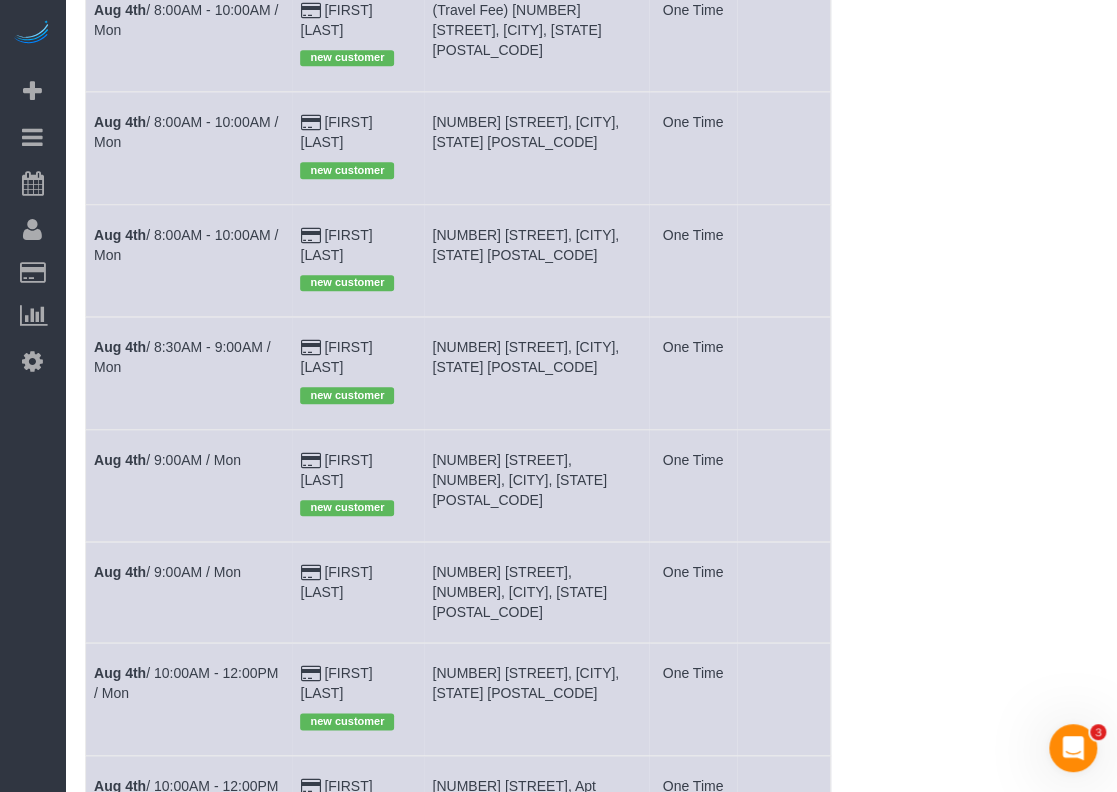drag, startPoint x: 430, startPoint y: 700, endPoint x: 557, endPoint y: 709, distance: 127.3185 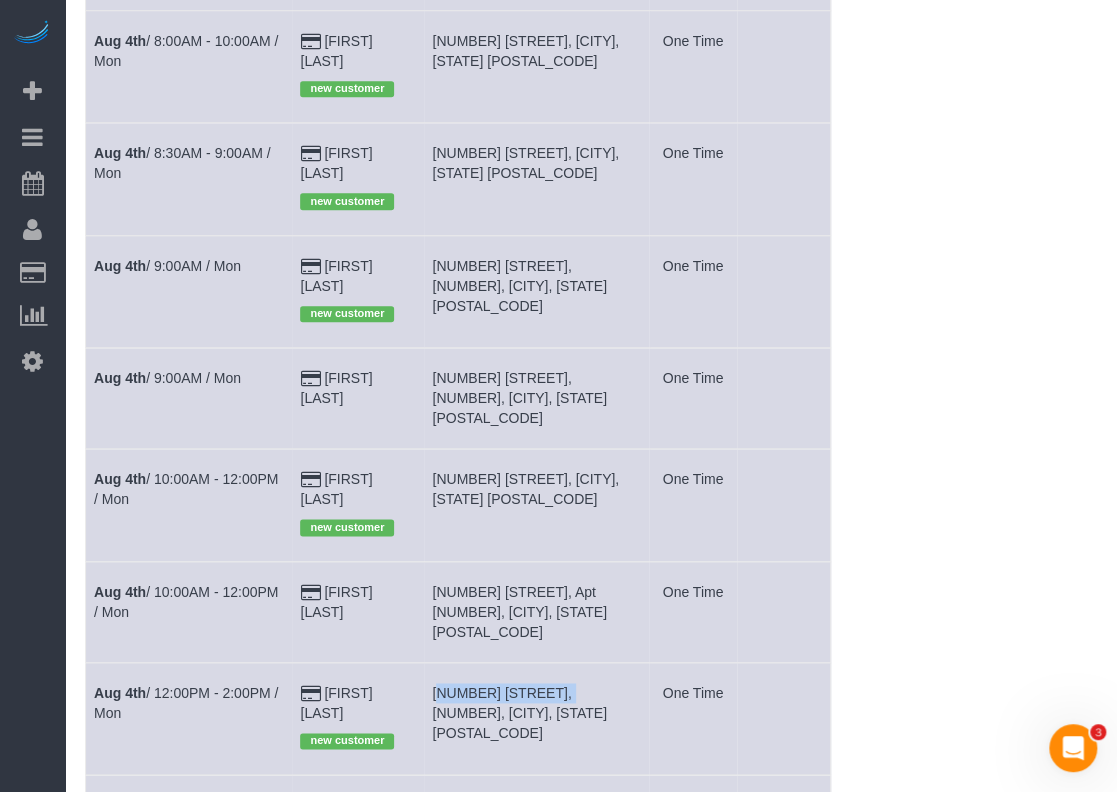 scroll, scrollTop: 800, scrollLeft: 0, axis: vertical 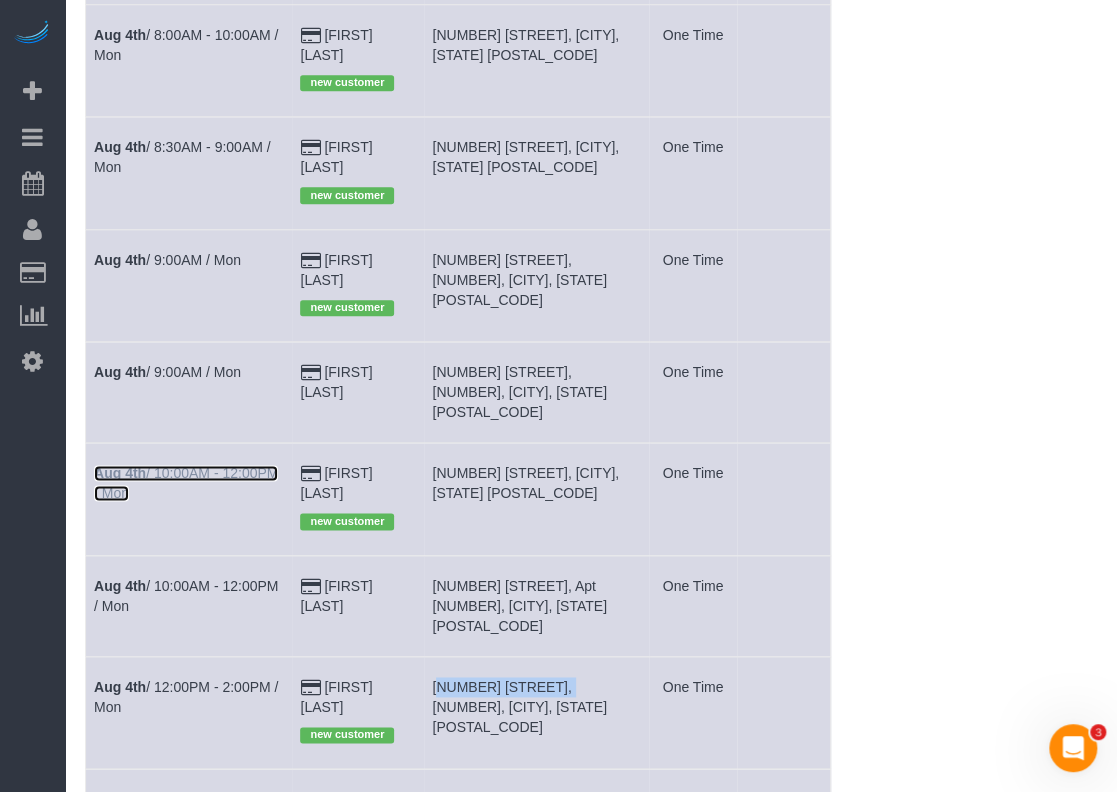 click on "Aug 4th
/ 10:00AM - 12:00PM / Mon" at bounding box center [186, 483] 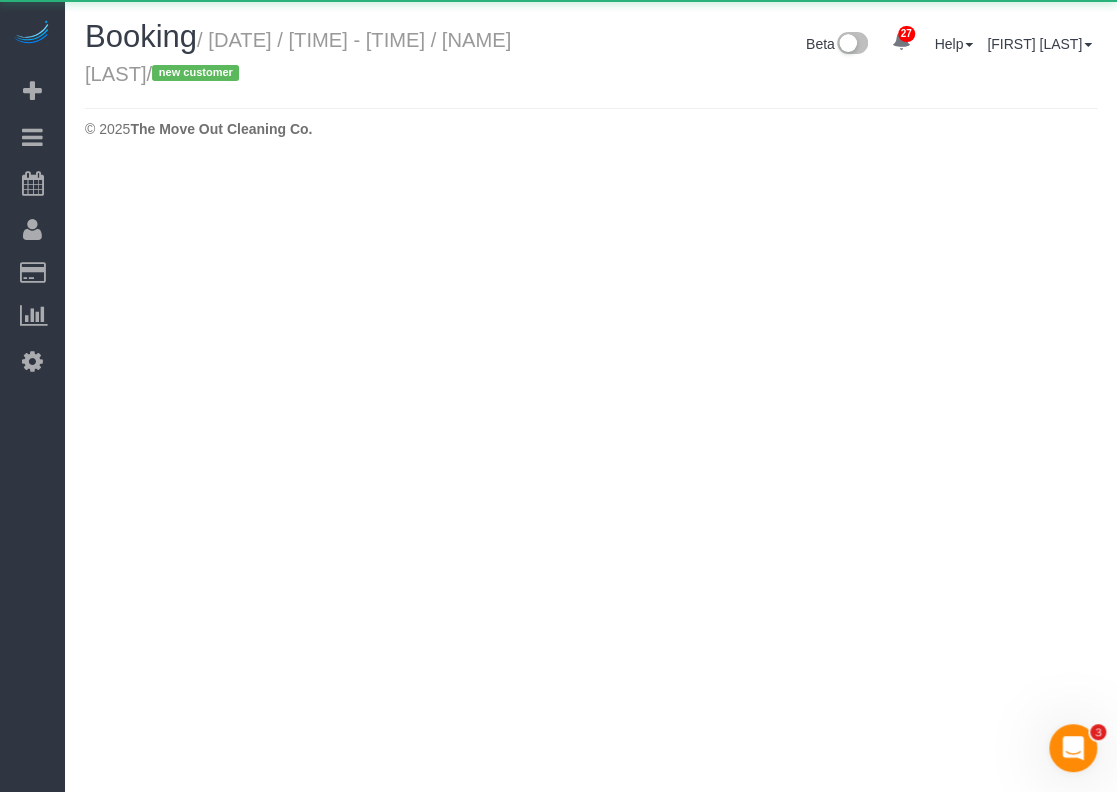 scroll, scrollTop: 0, scrollLeft: 0, axis: both 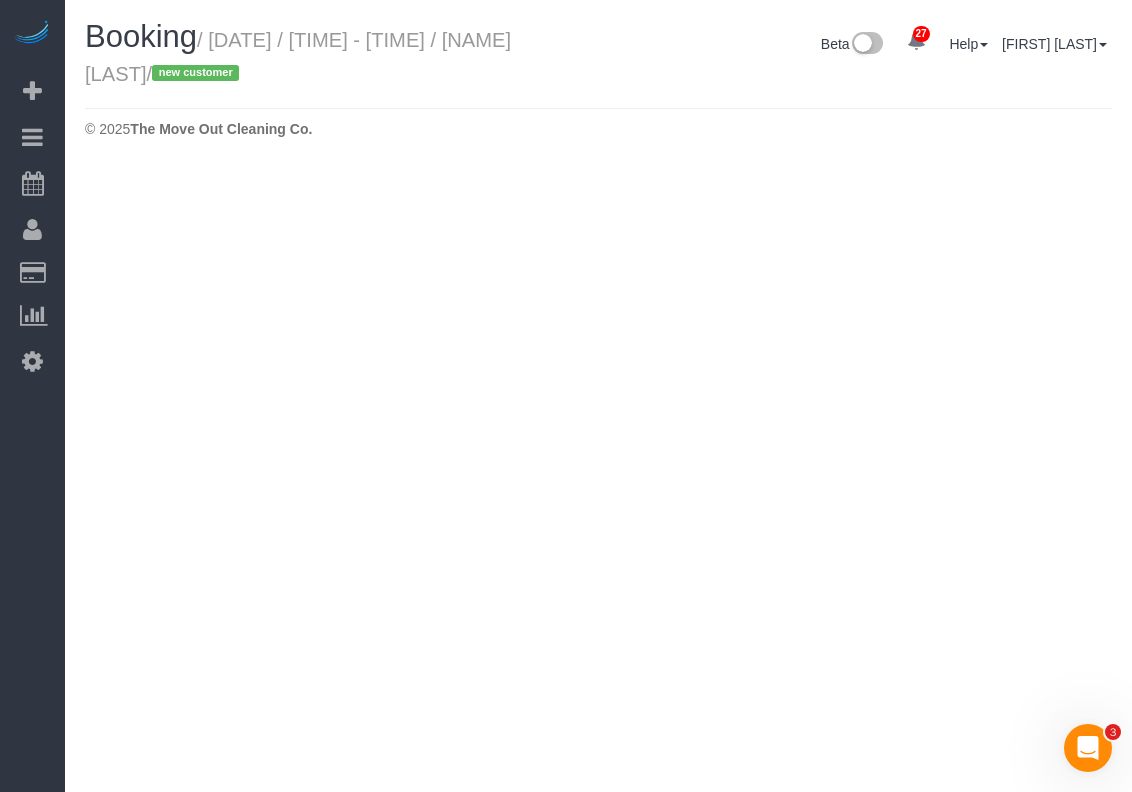 select on "TX" 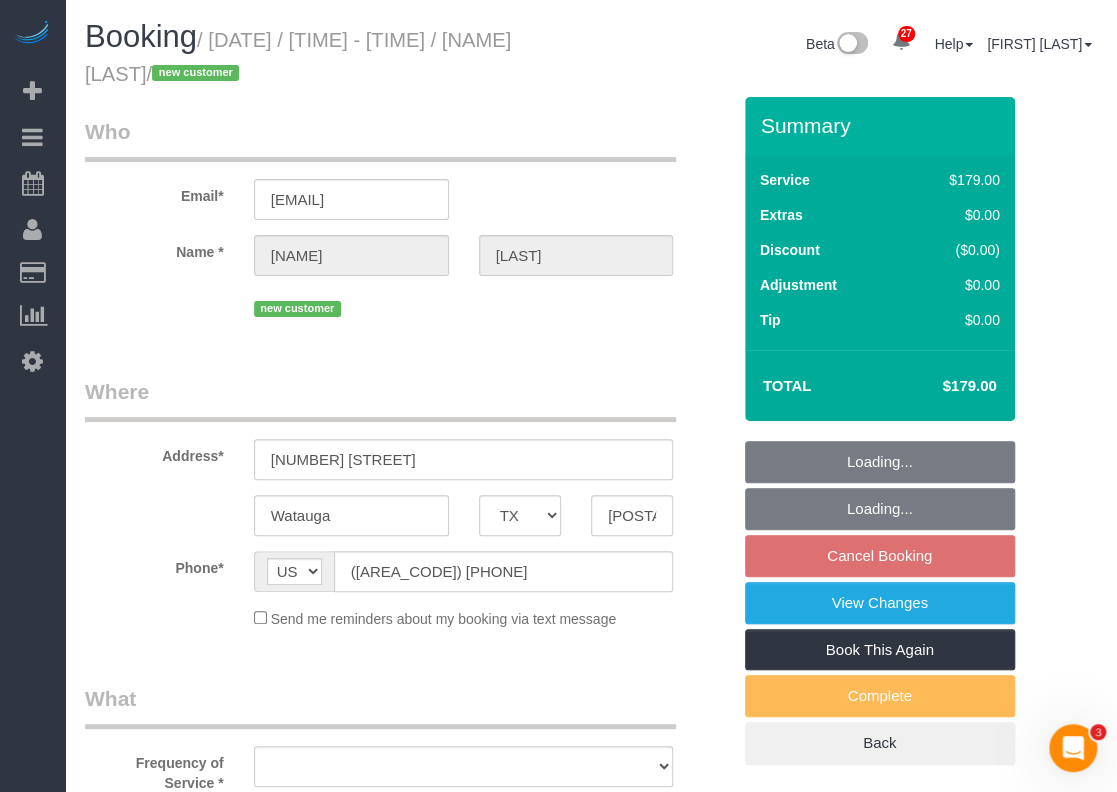 select on "object:18900" 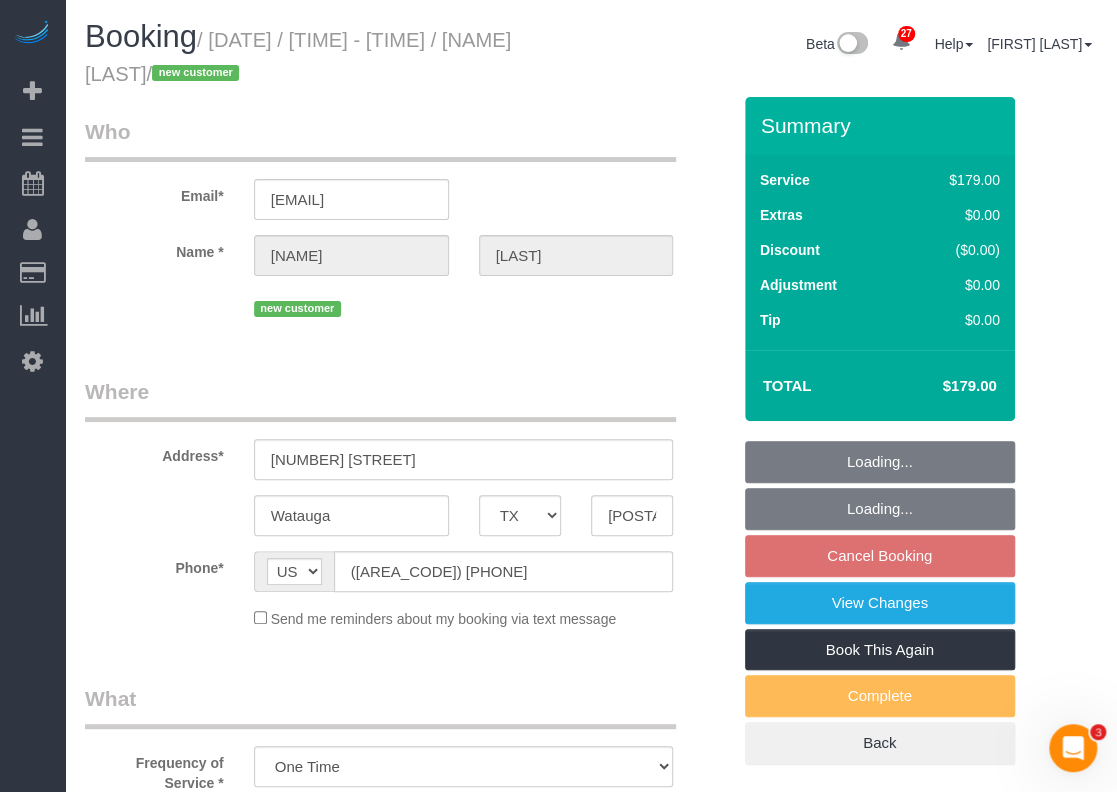 select on "object:18901" 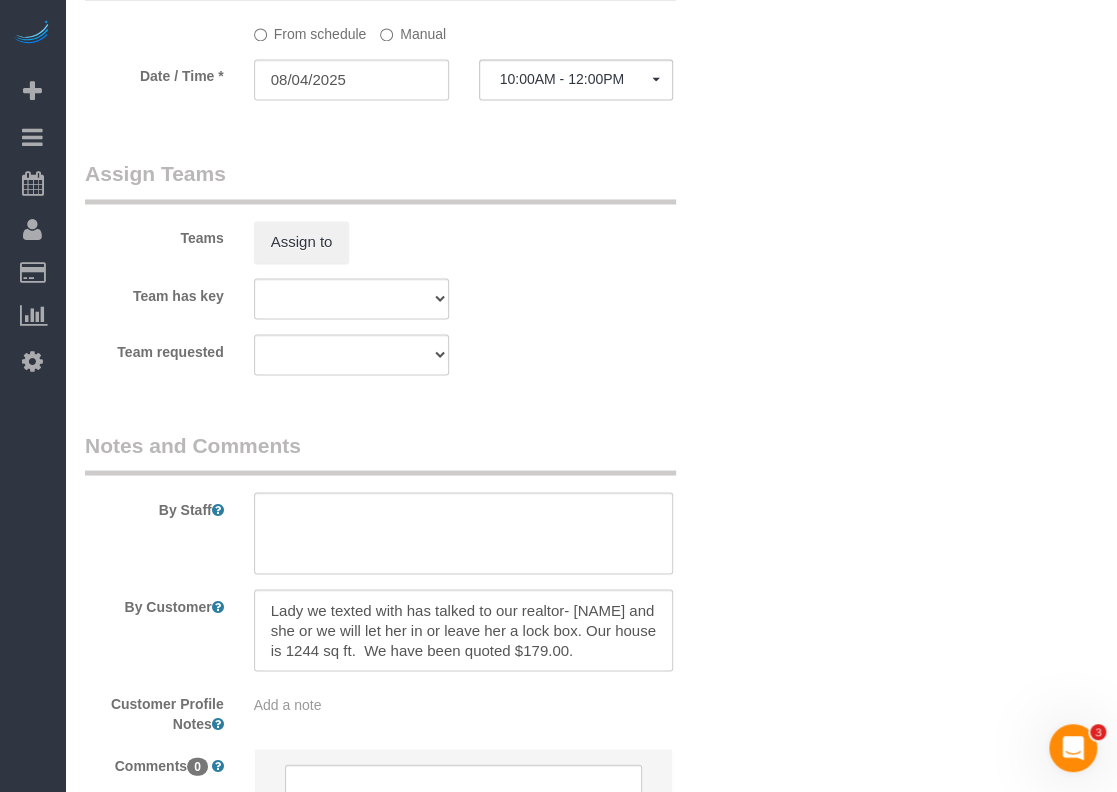 select on "3" 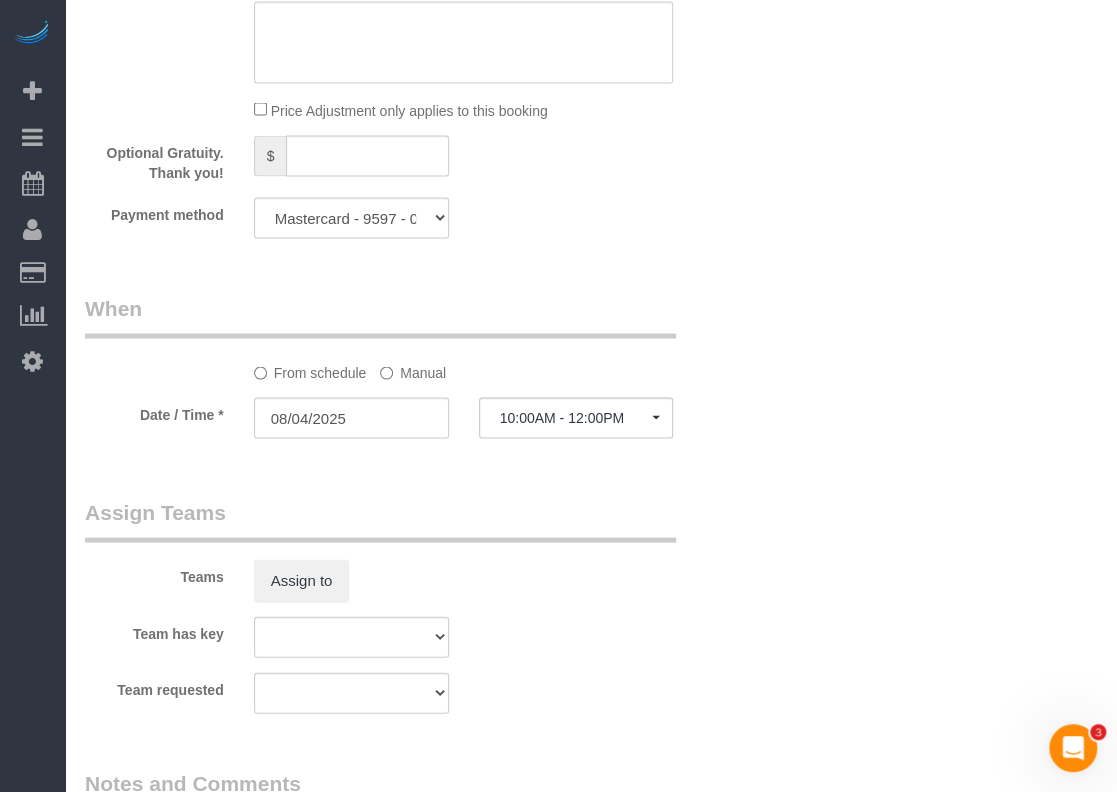 select on "spot525" 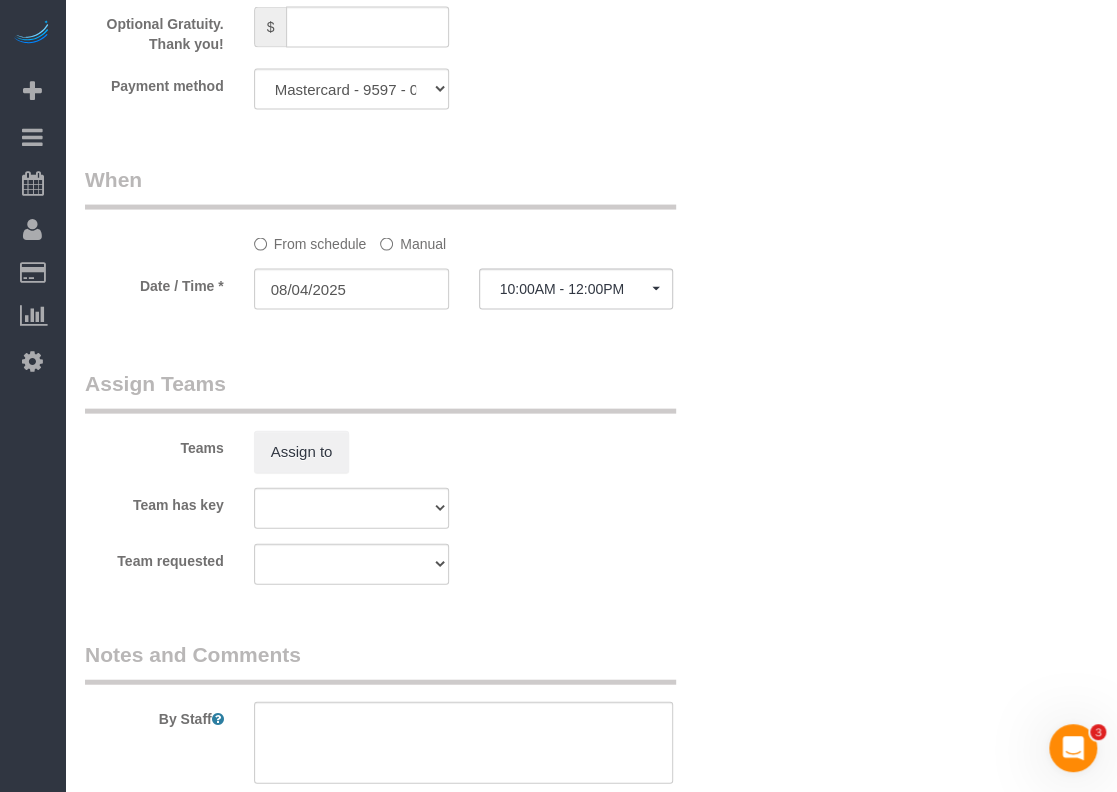 scroll, scrollTop: 2112, scrollLeft: 0, axis: vertical 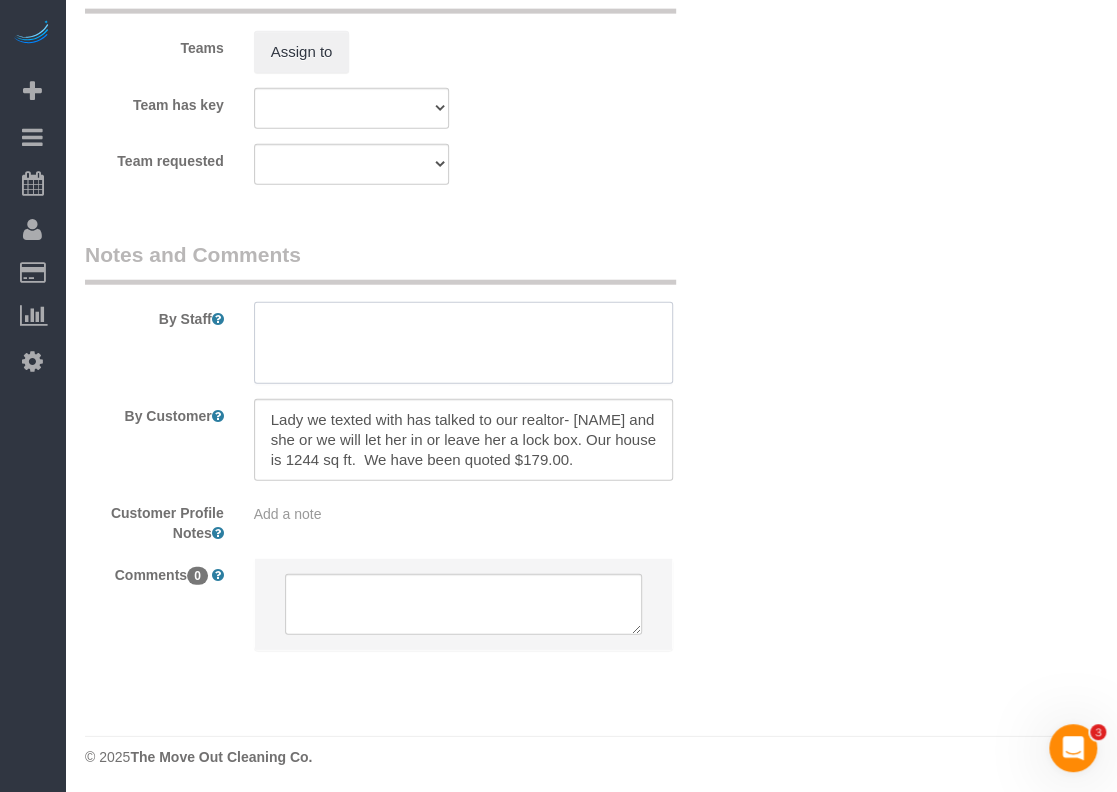 click at bounding box center (464, 343) 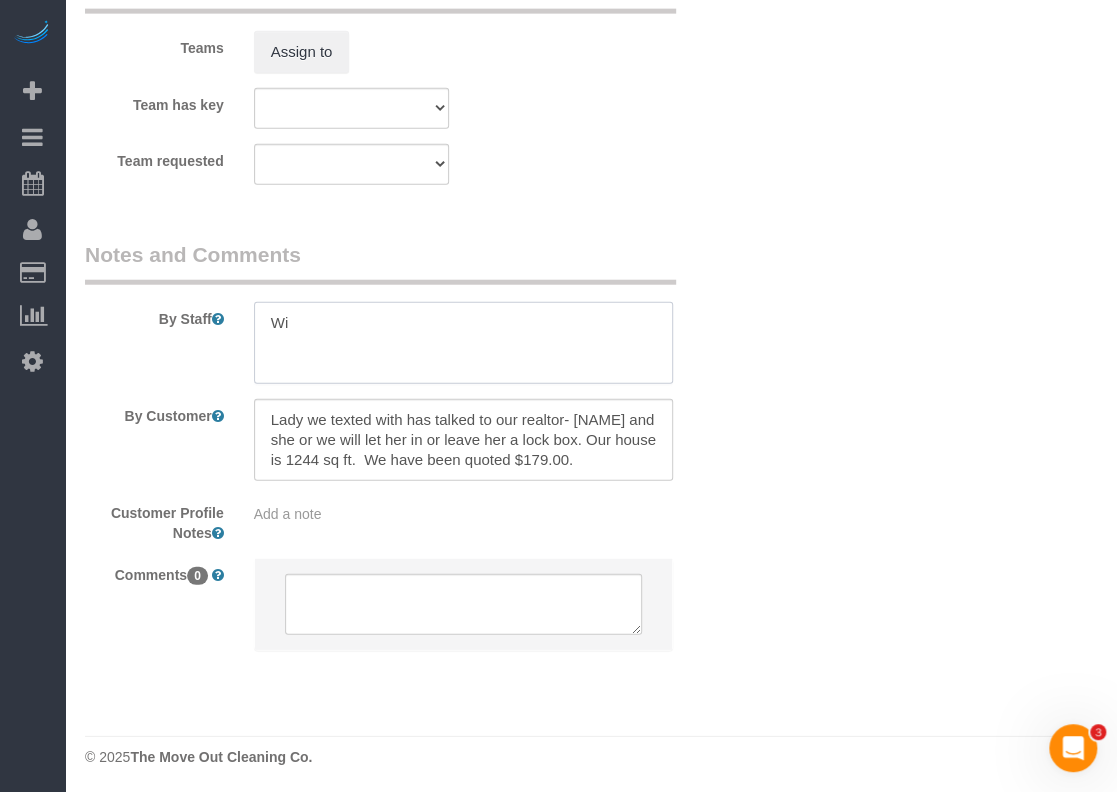 type on "W" 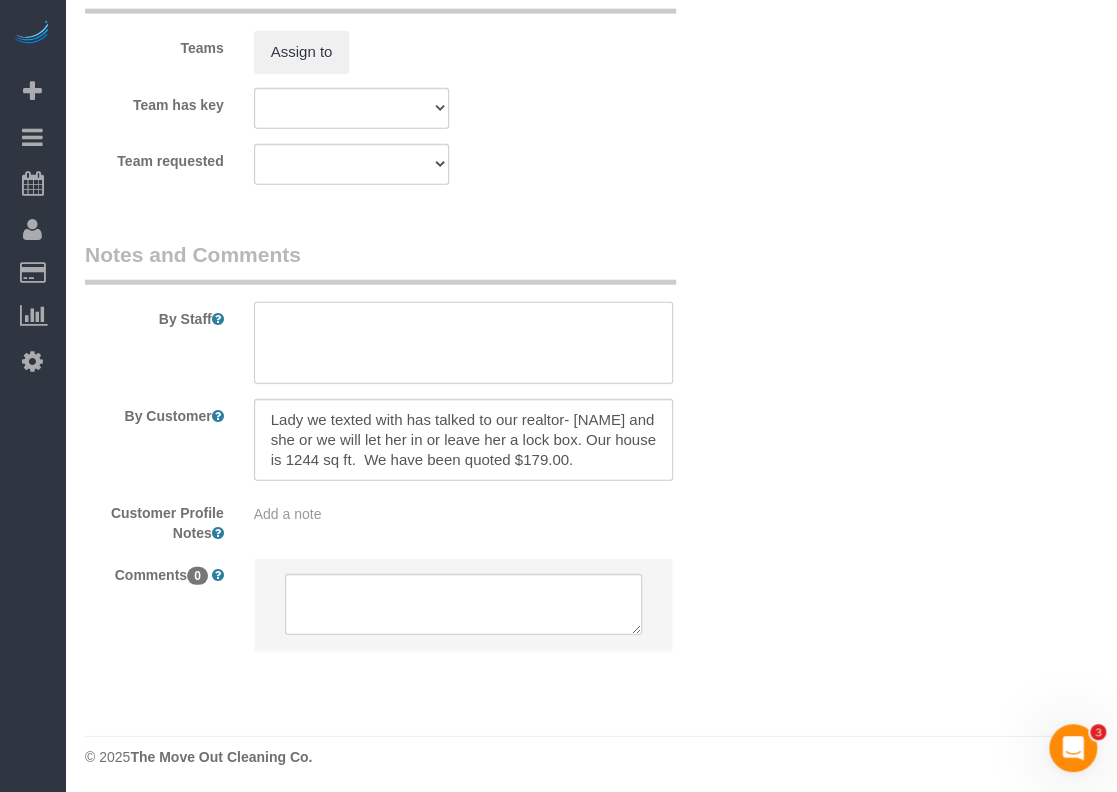 type on "*" 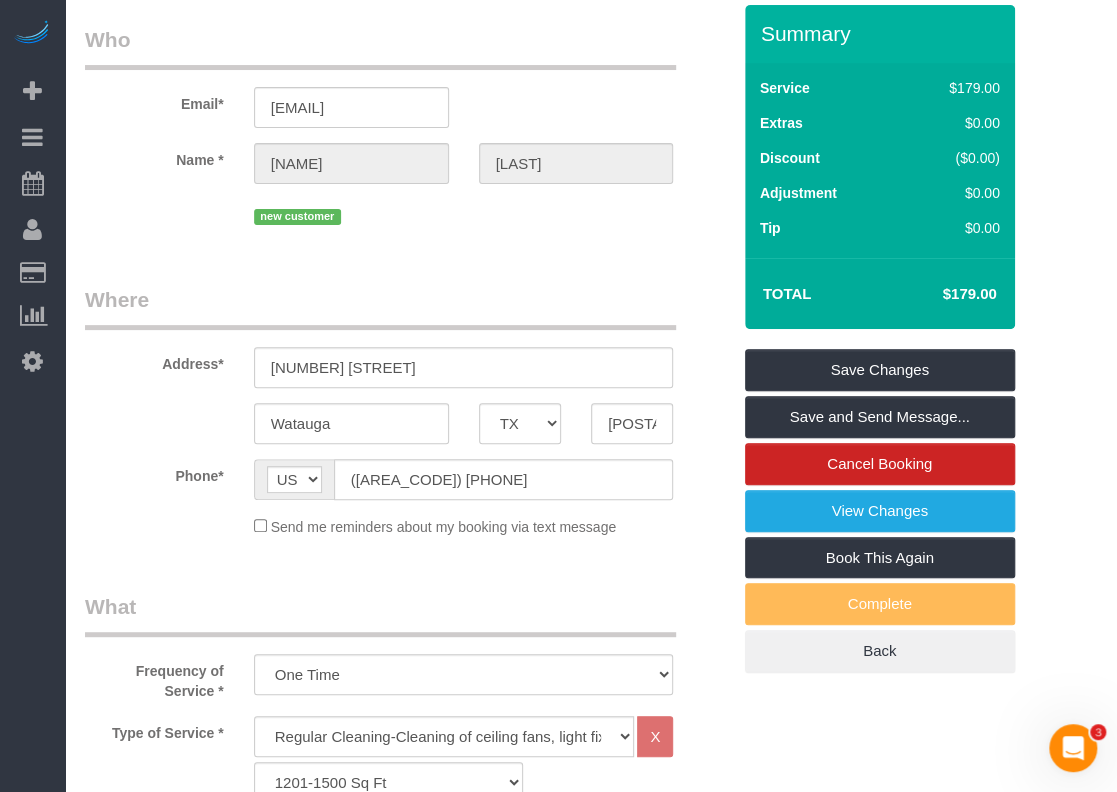 scroll, scrollTop: 0, scrollLeft: 0, axis: both 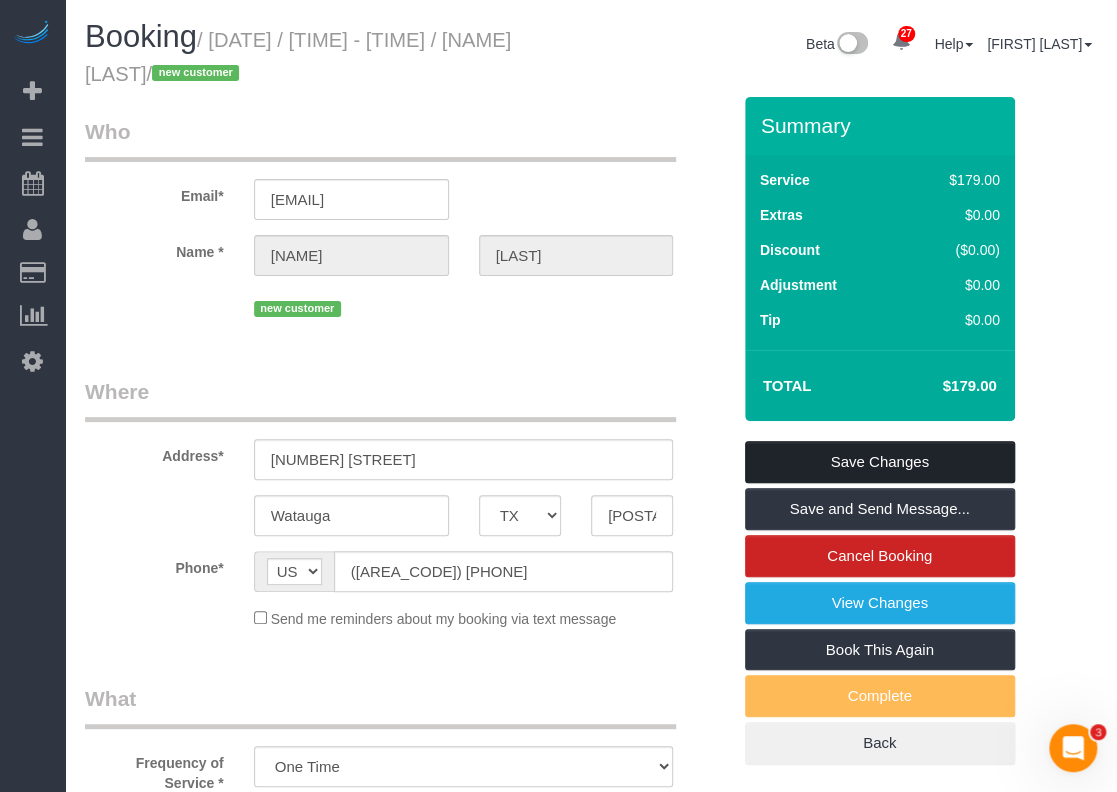 type on "*Brenda will open for us at around 3-4pm" 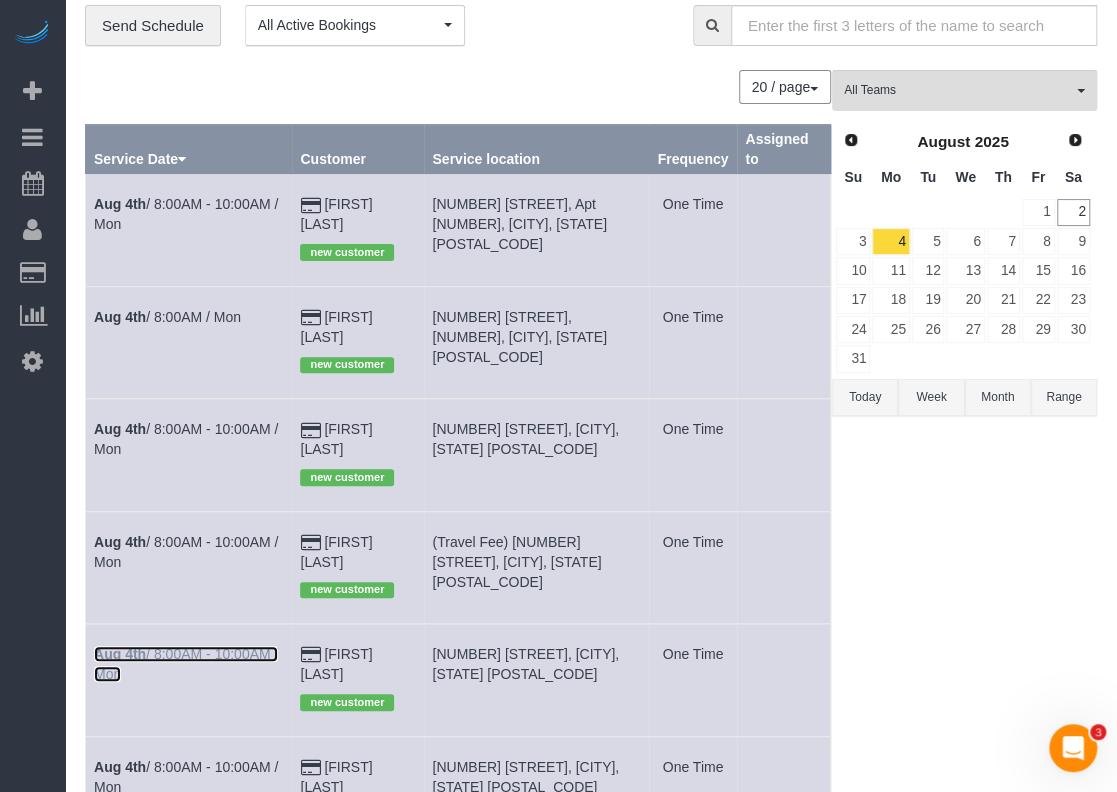 scroll, scrollTop: 100, scrollLeft: 0, axis: vertical 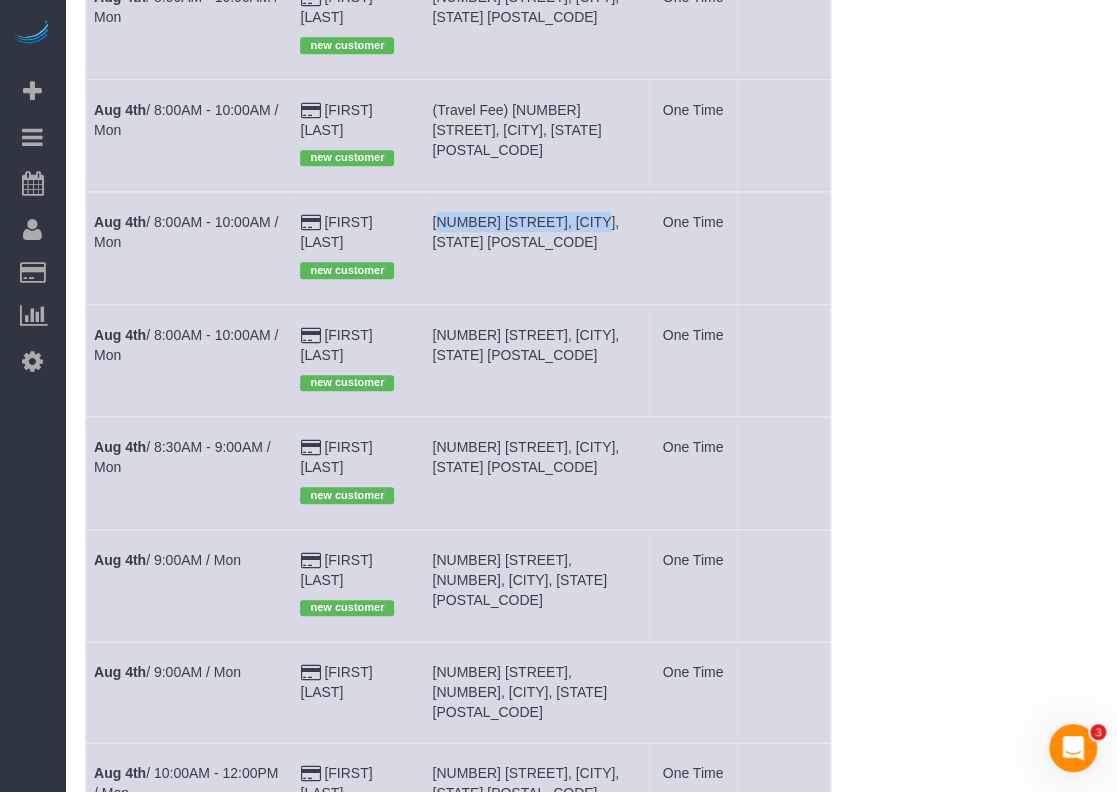 drag, startPoint x: 434, startPoint y: 137, endPoint x: 595, endPoint y: 136, distance: 161.00311 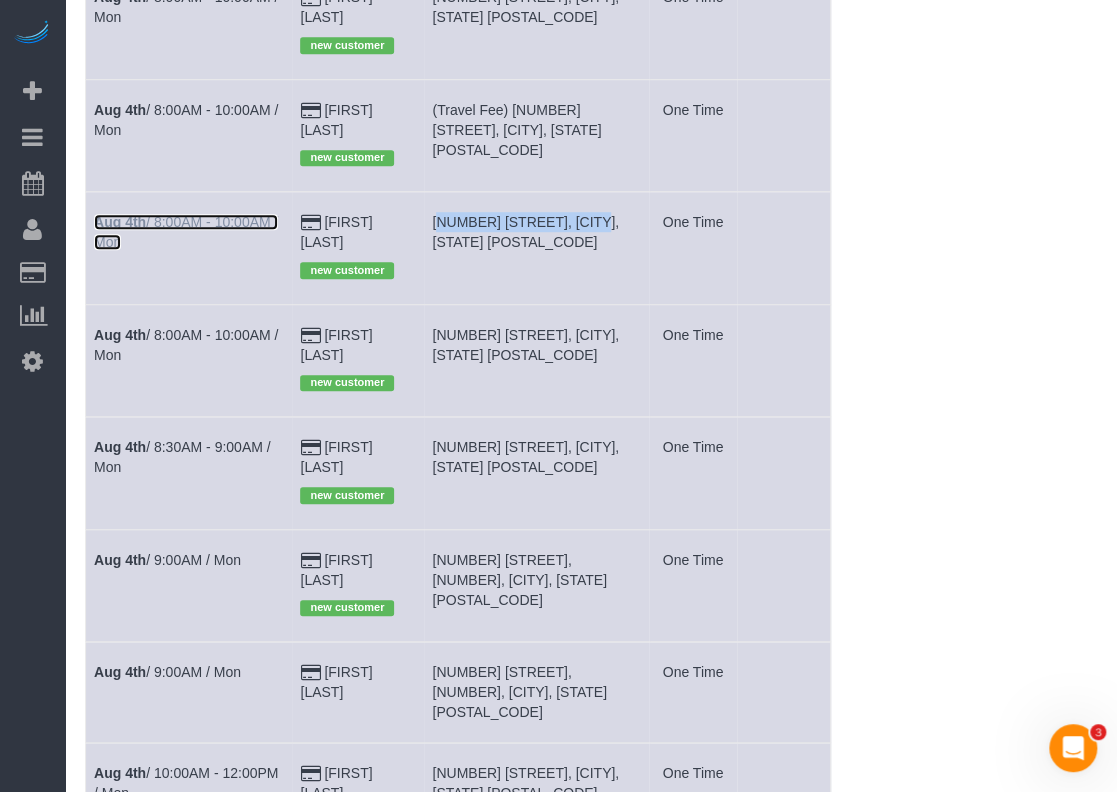 click on "Aug 4th
/ 8:00AM - 10:00AM / Mon" at bounding box center [186, 232] 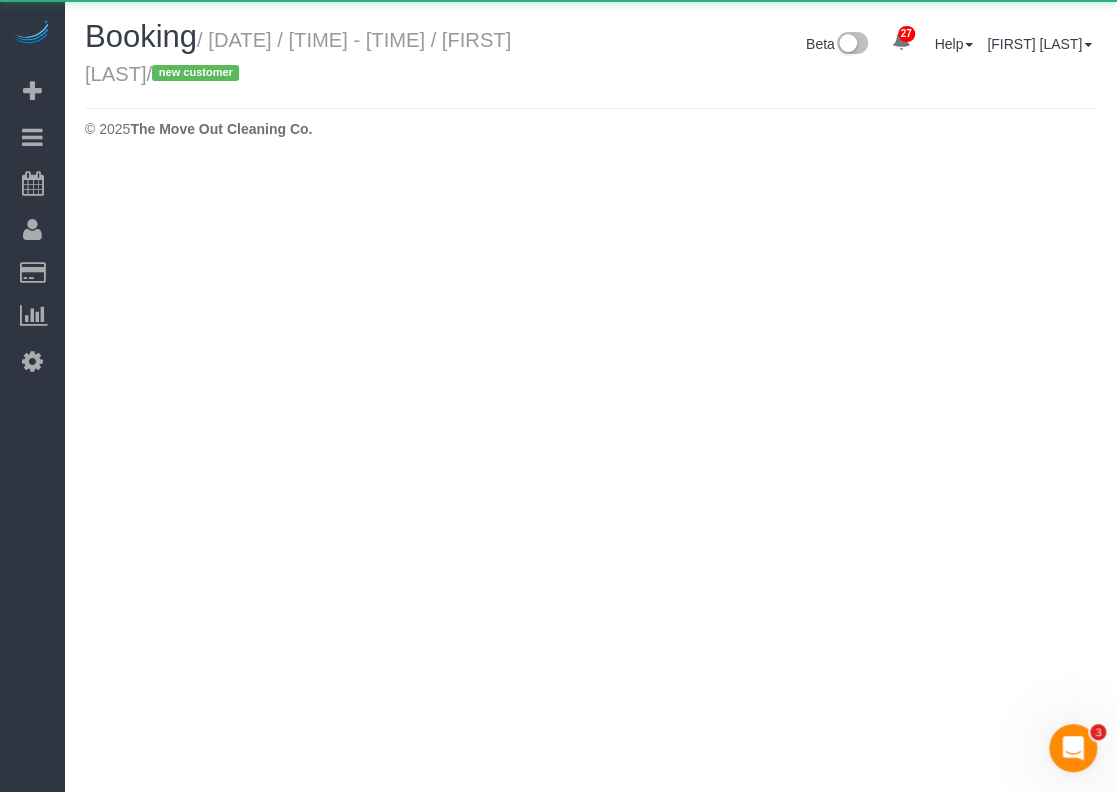 scroll, scrollTop: 0, scrollLeft: 0, axis: both 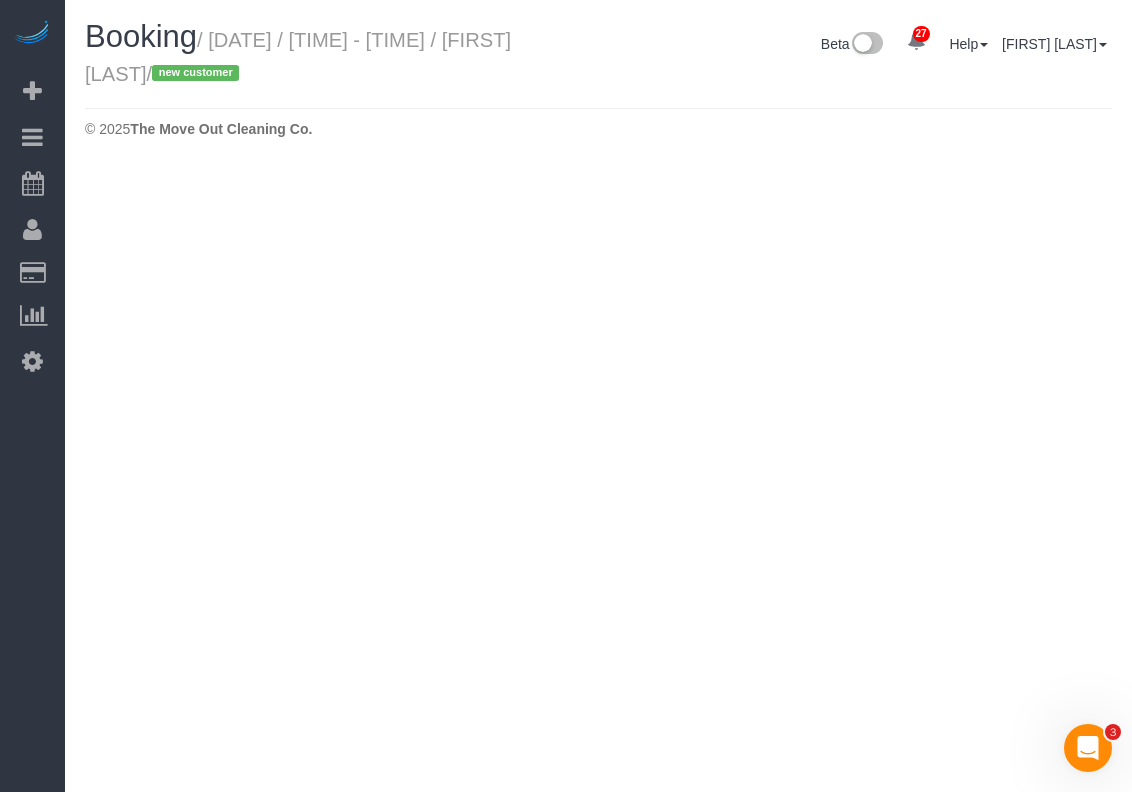 select on "TX" 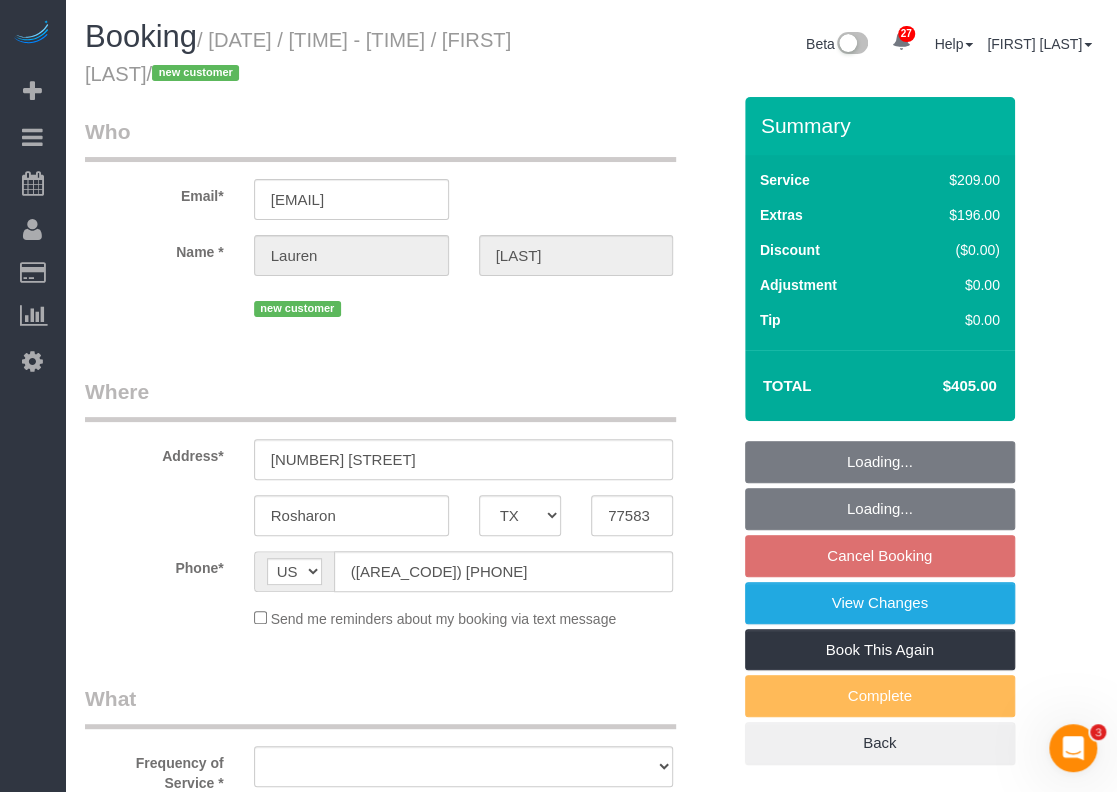 select on "string:fspay-83e83b22-7c93-4b51-9570-0803e969bf39" 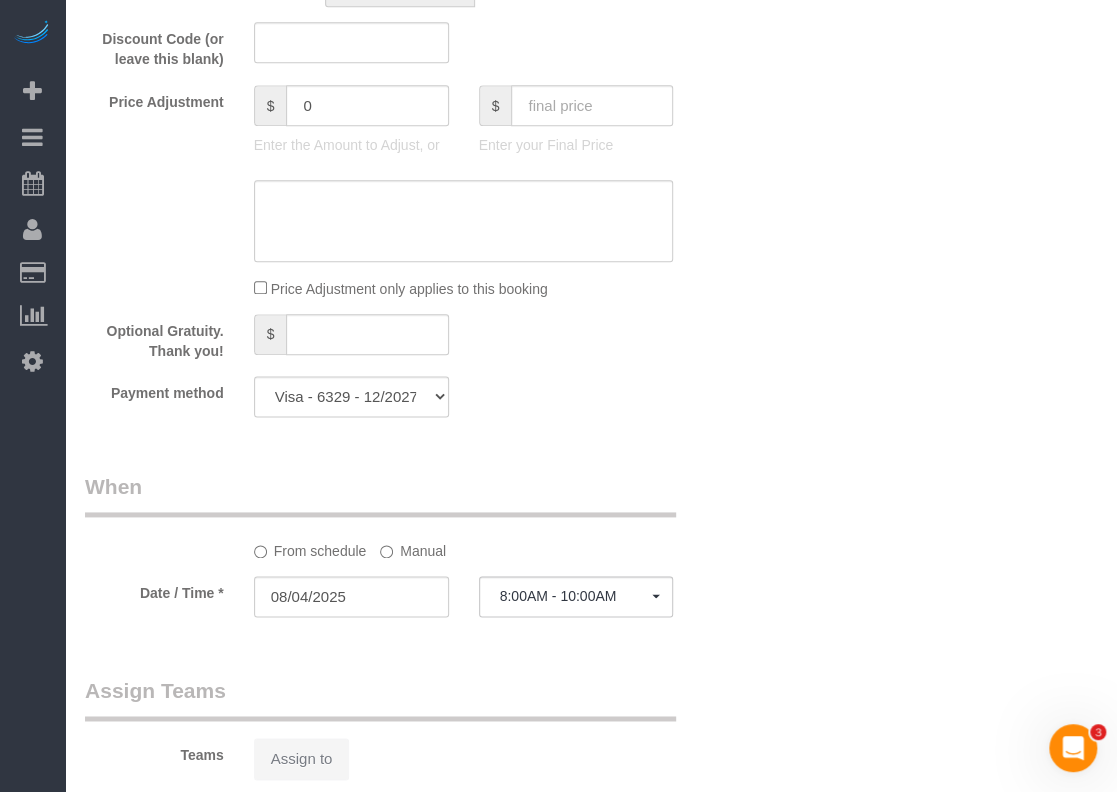 select on "object:19562" 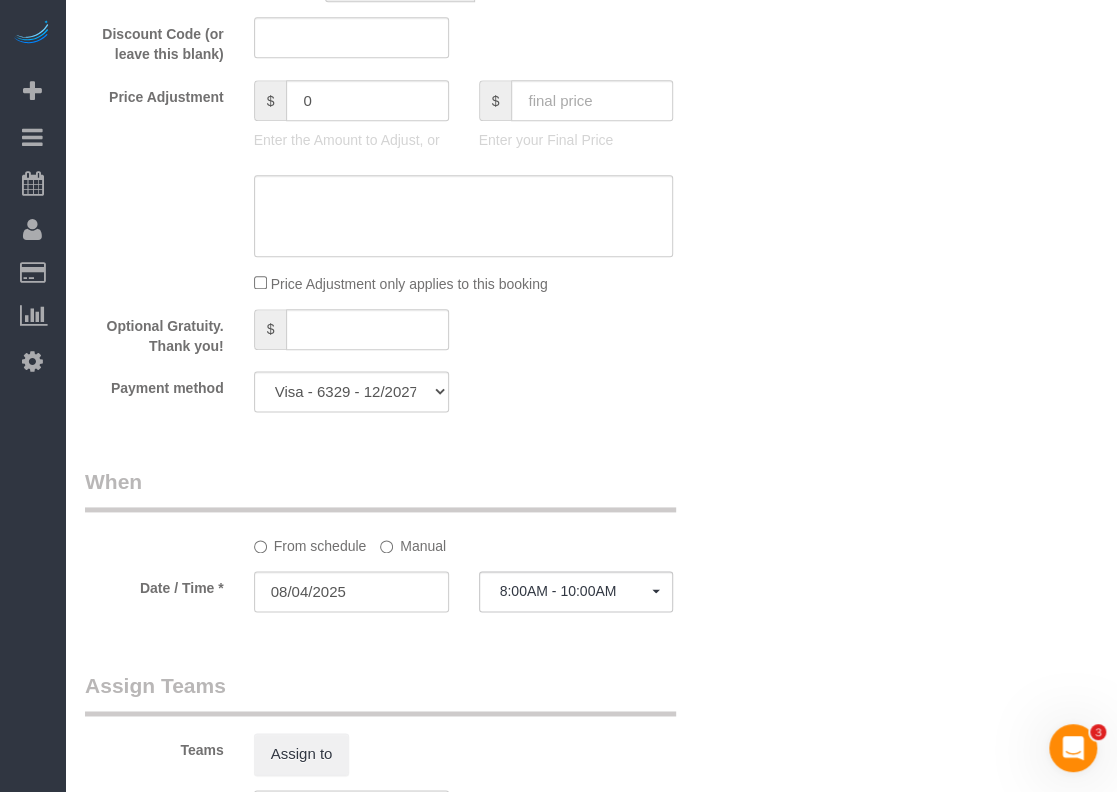select on "3" 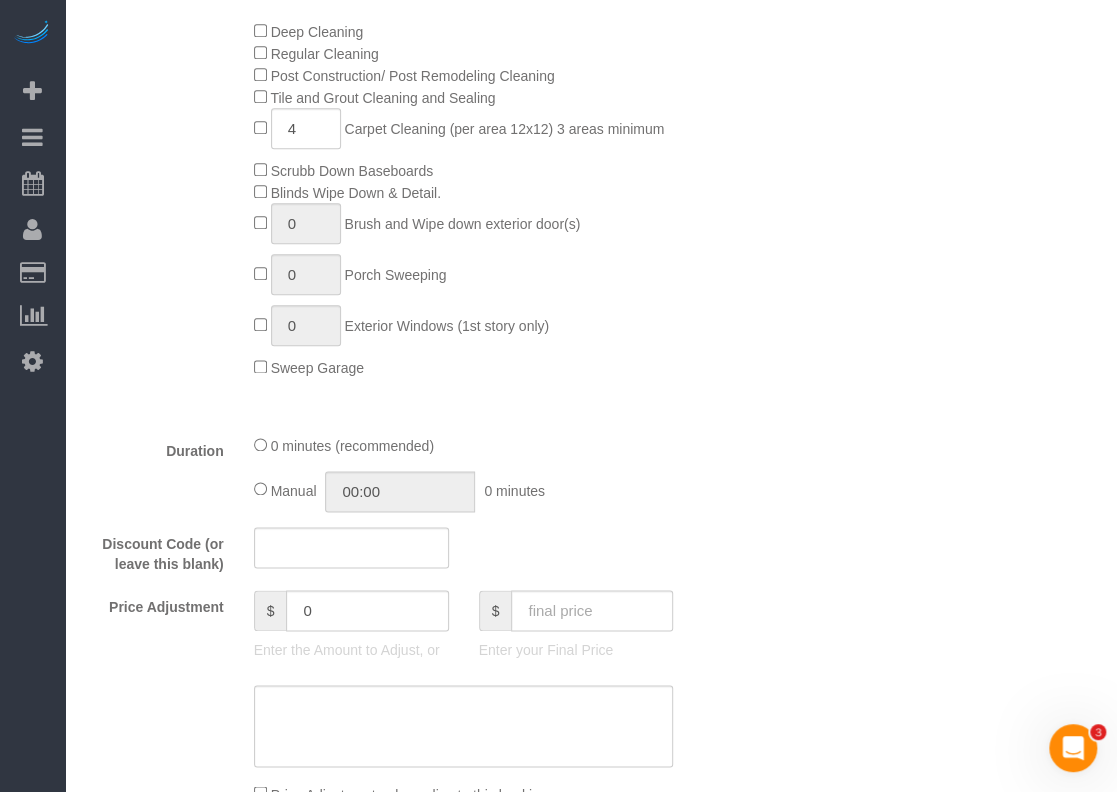 select on "object:19635" 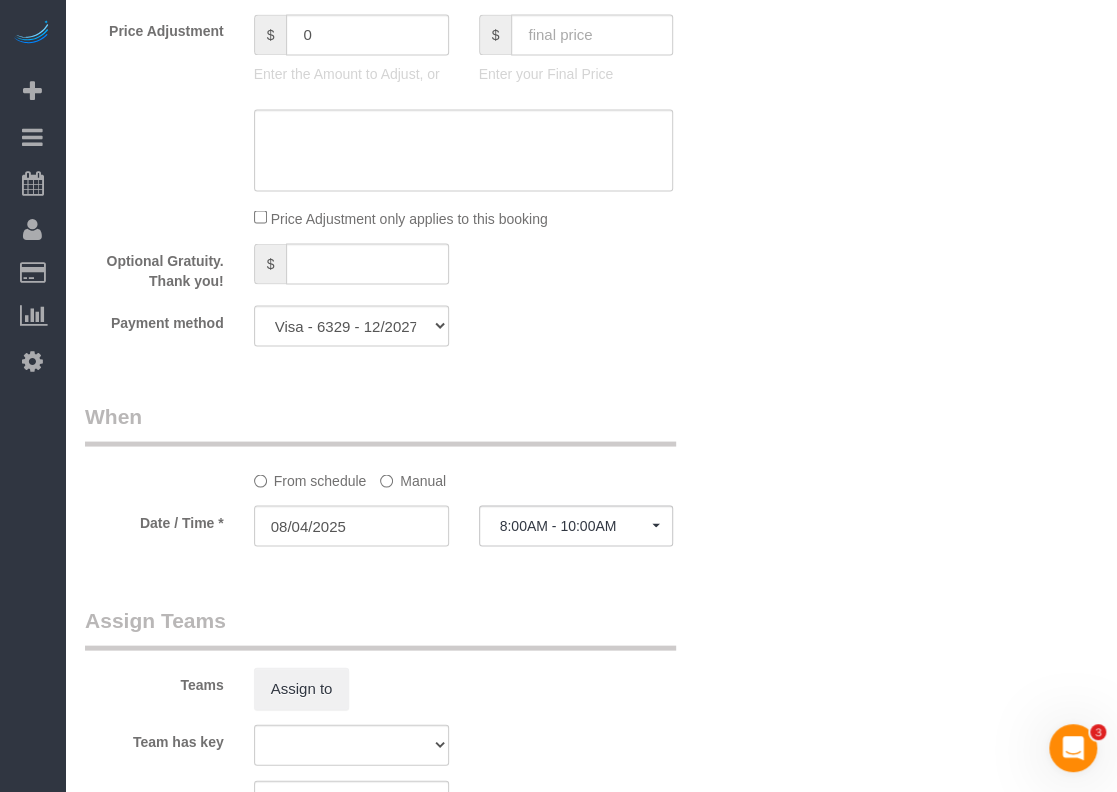 scroll, scrollTop: 1912, scrollLeft: 0, axis: vertical 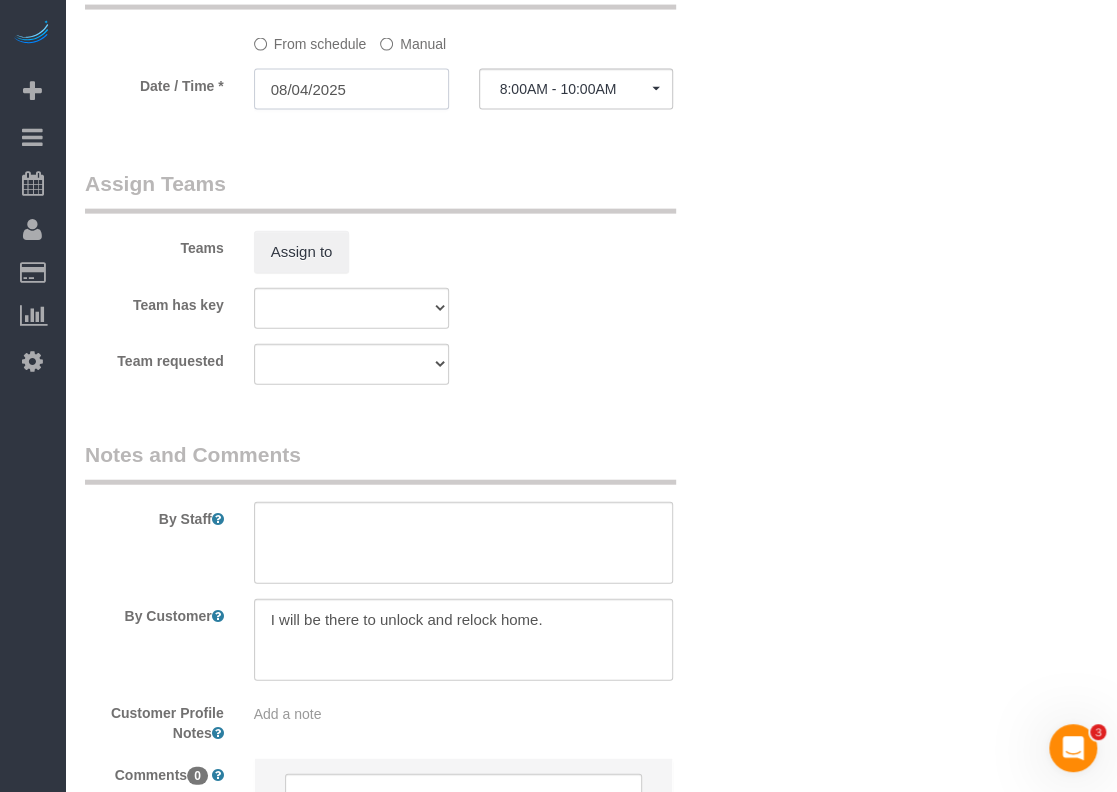 click on "08/04/2025" at bounding box center (351, 89) 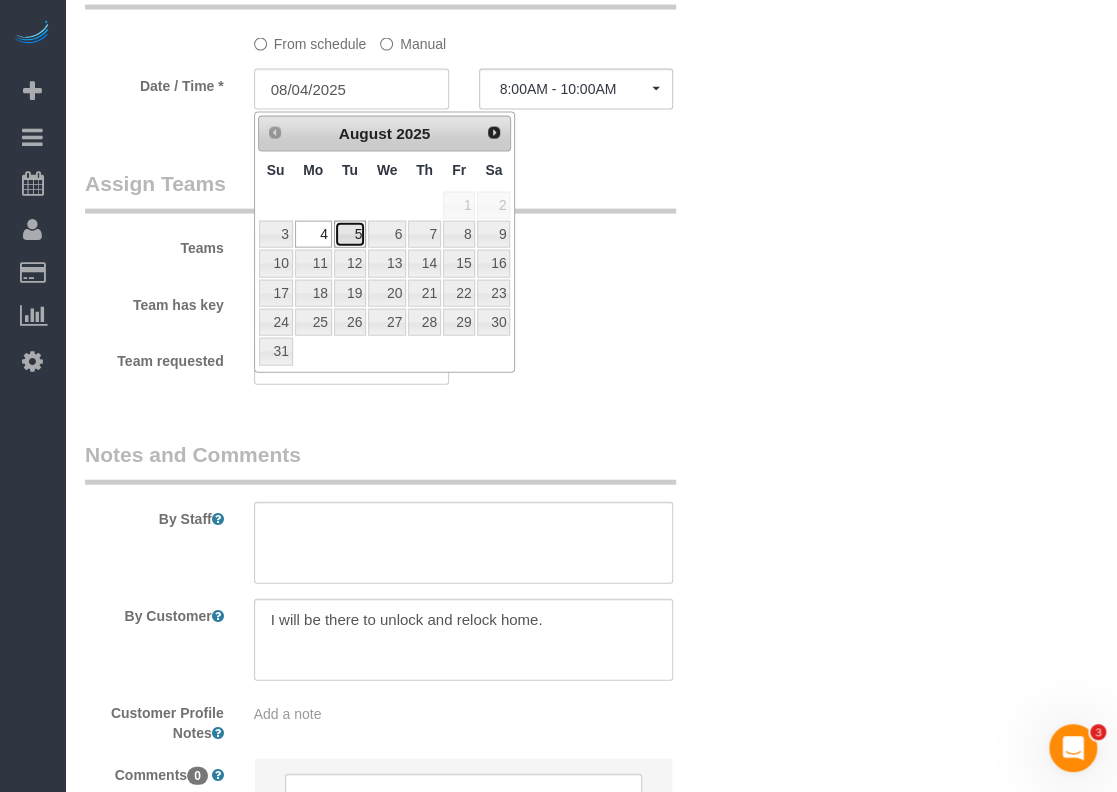 click on "5" at bounding box center [350, 234] 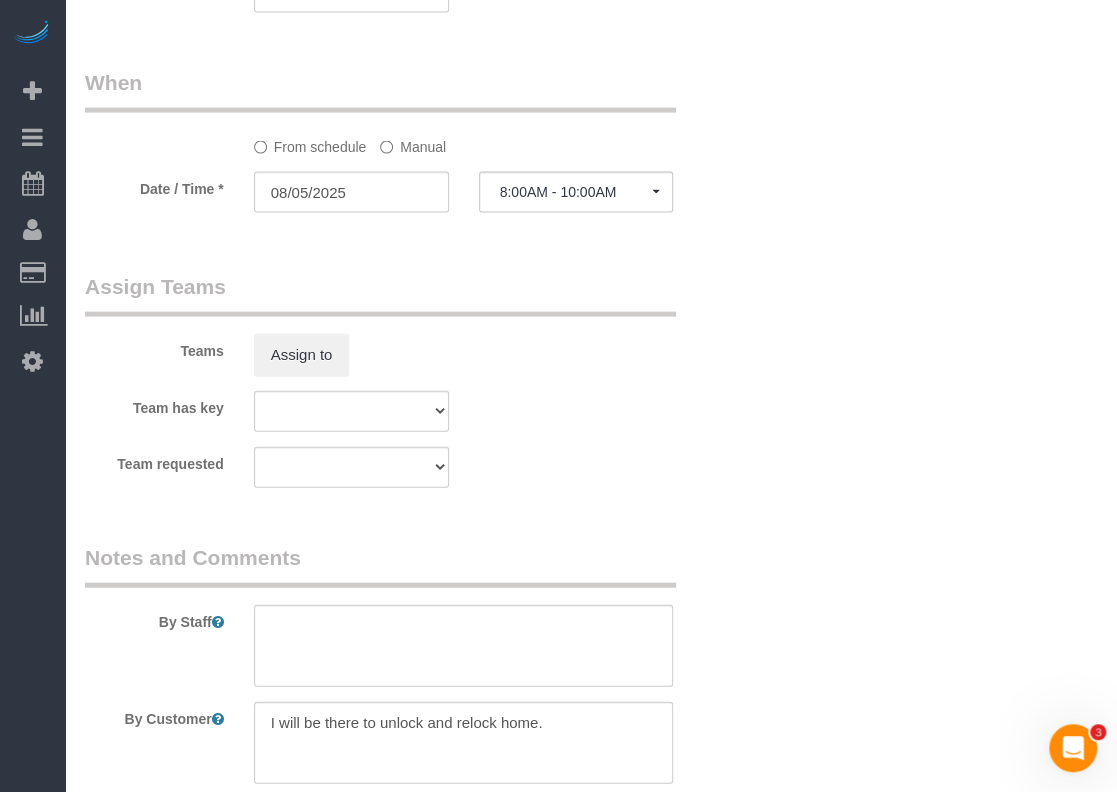 scroll, scrollTop: 1912, scrollLeft: 0, axis: vertical 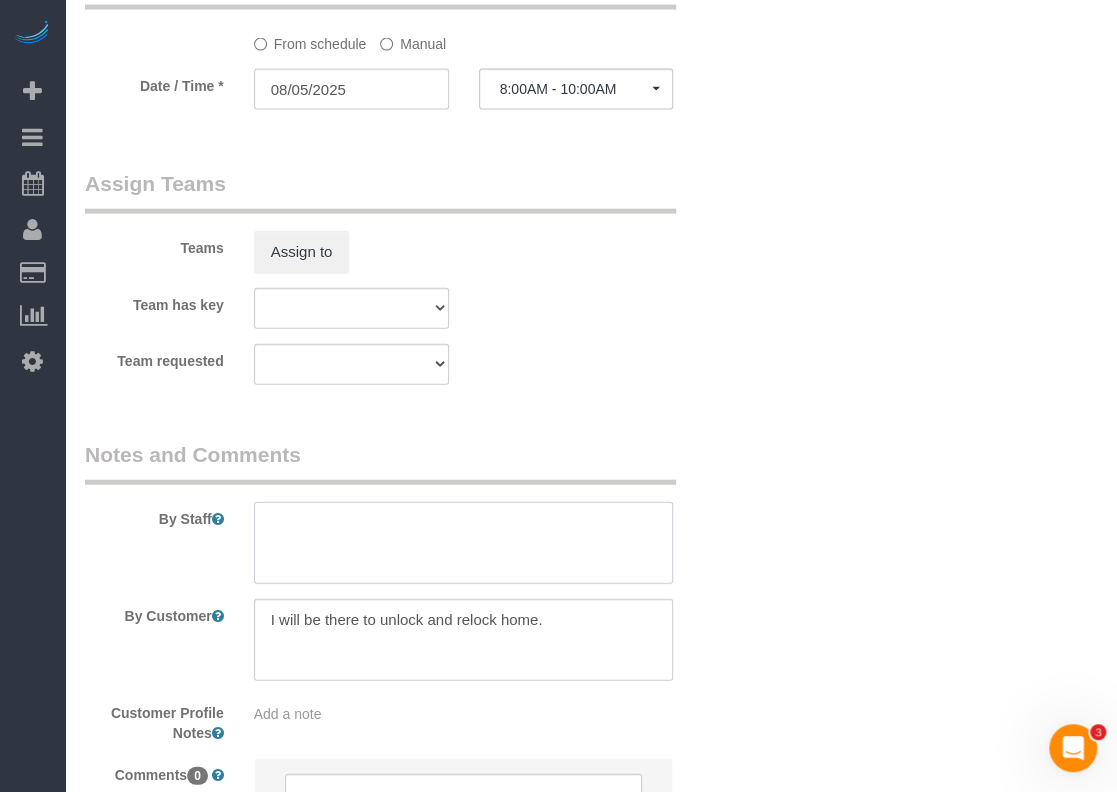 click at bounding box center [464, 543] 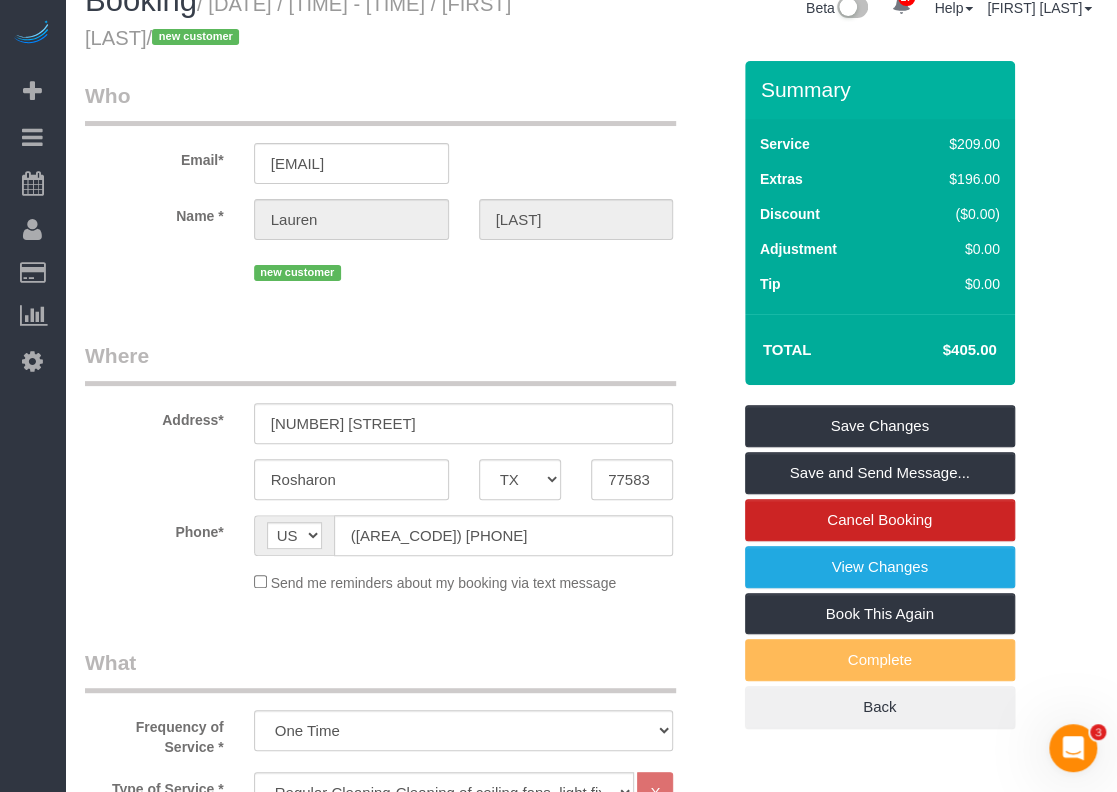 scroll, scrollTop: 0, scrollLeft: 0, axis: both 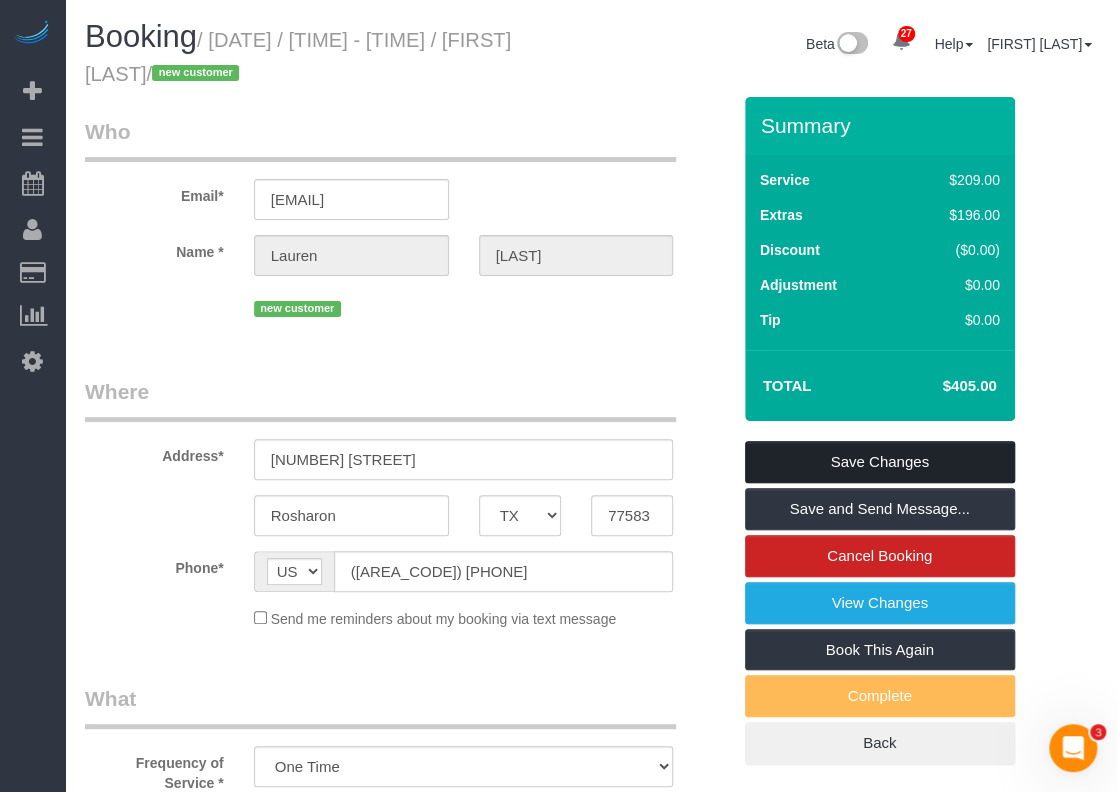 type on "*PENDING UNTIL CLIENT CONTACTS US TO CONFIRM. NUMBER ON FILE IS A DISCONNECTED NUMBER." 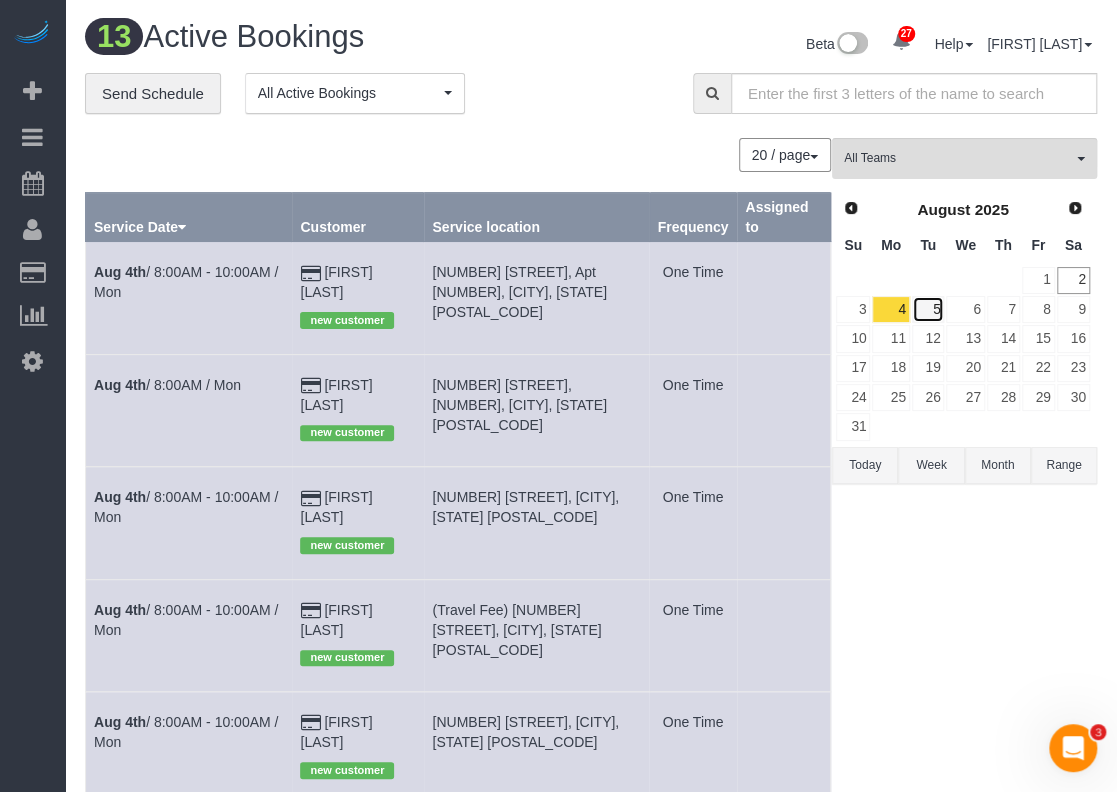 click on "5" at bounding box center [928, 309] 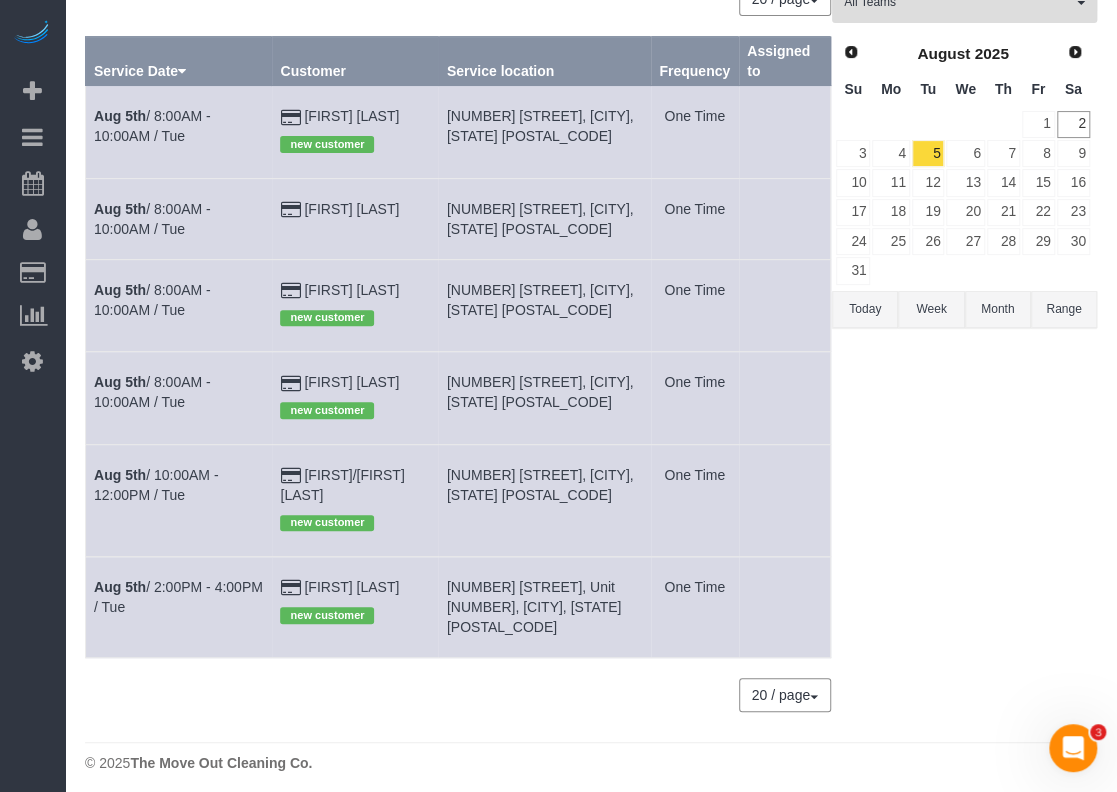 scroll, scrollTop: 56, scrollLeft: 0, axis: vertical 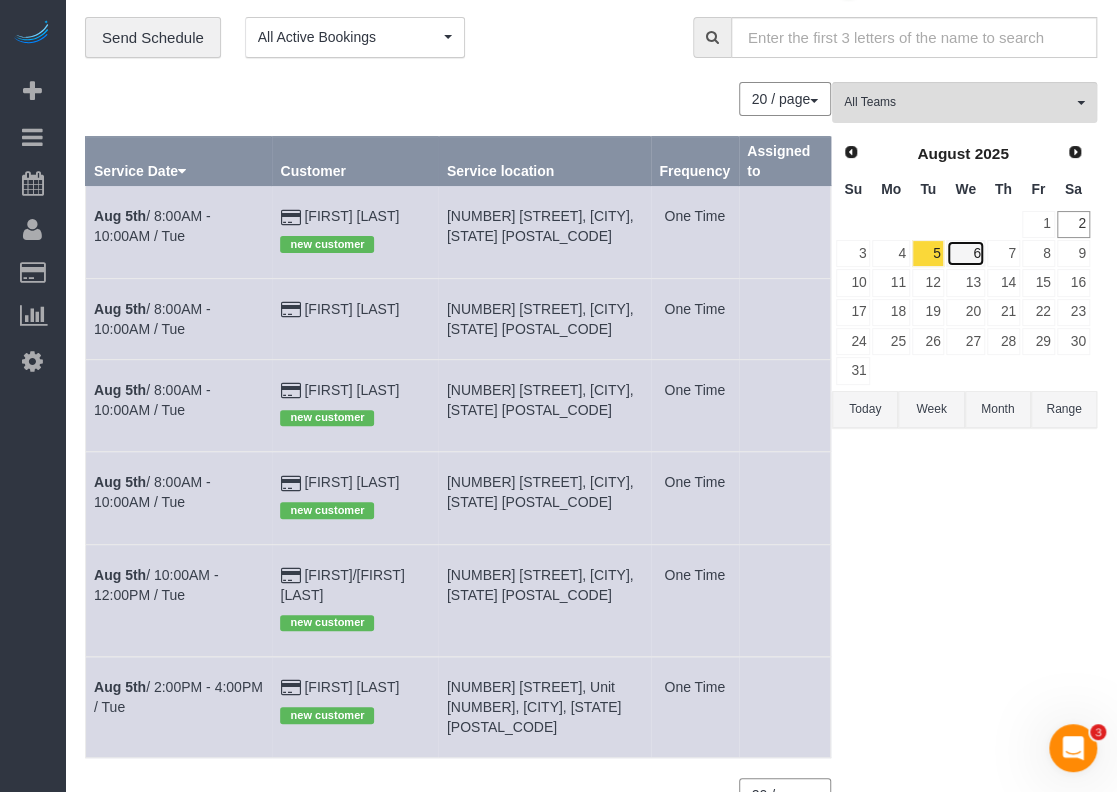 click on "6" at bounding box center (965, 253) 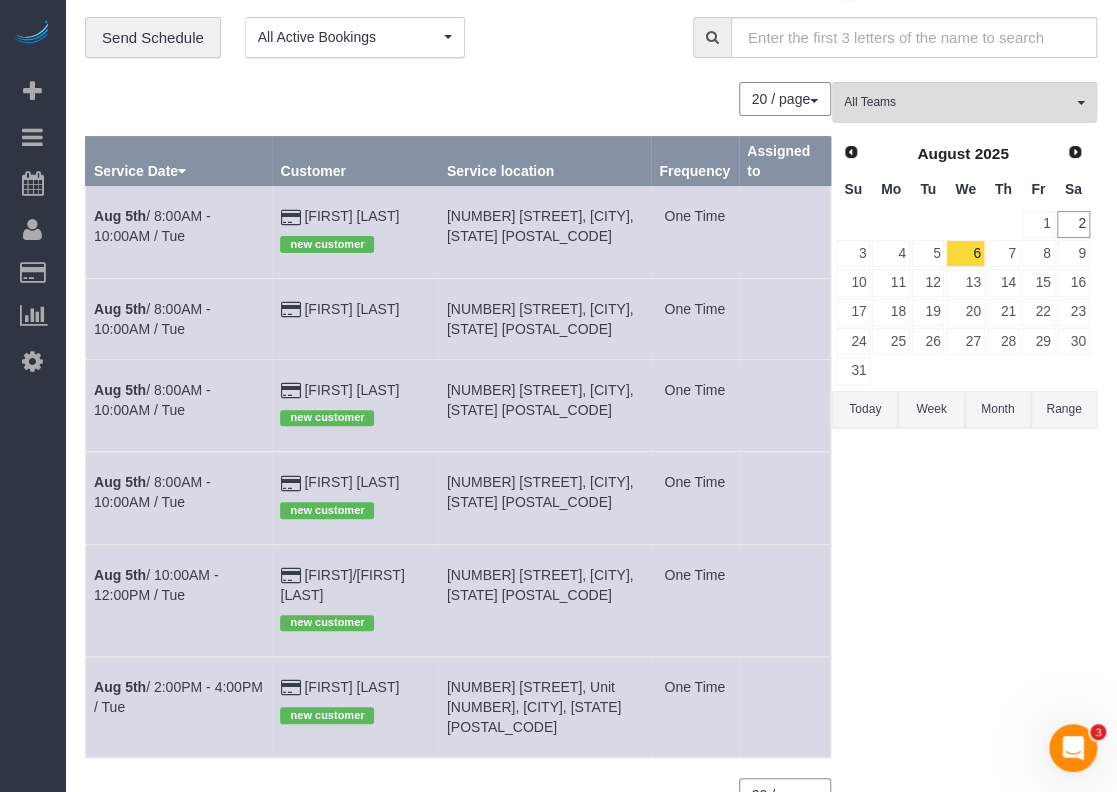 scroll, scrollTop: 0, scrollLeft: 0, axis: both 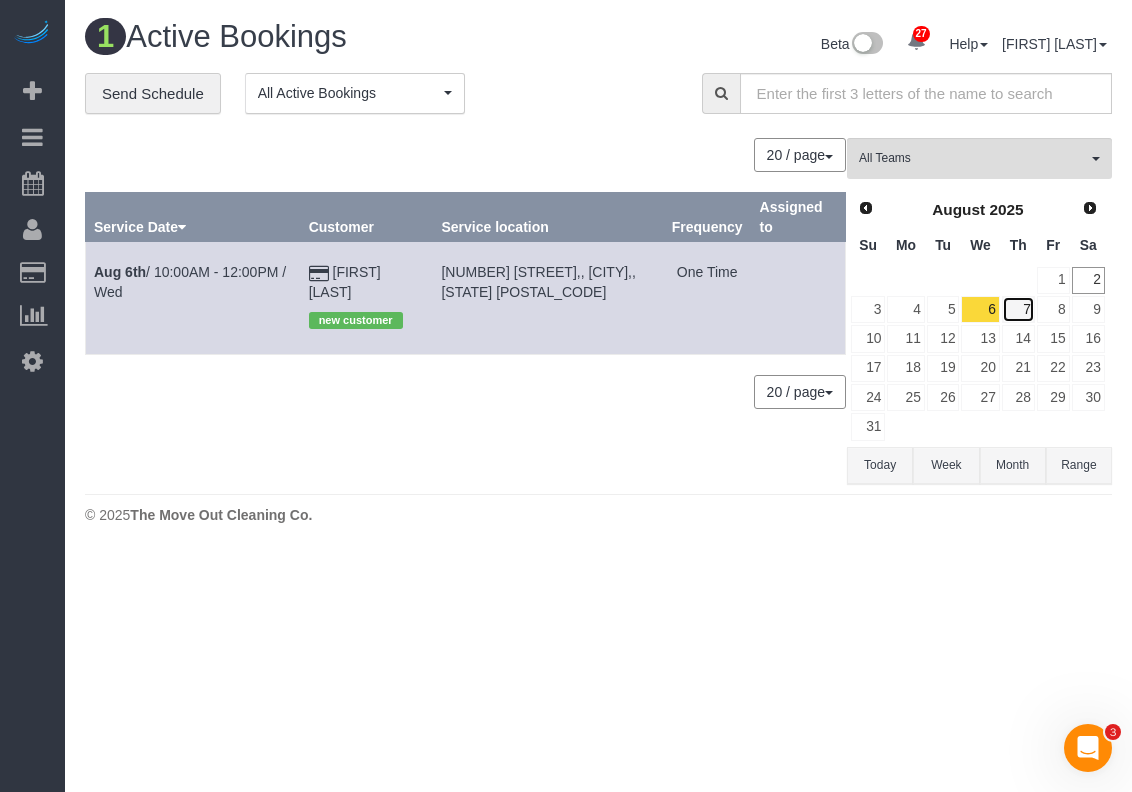 click on "7" at bounding box center [1018, 309] 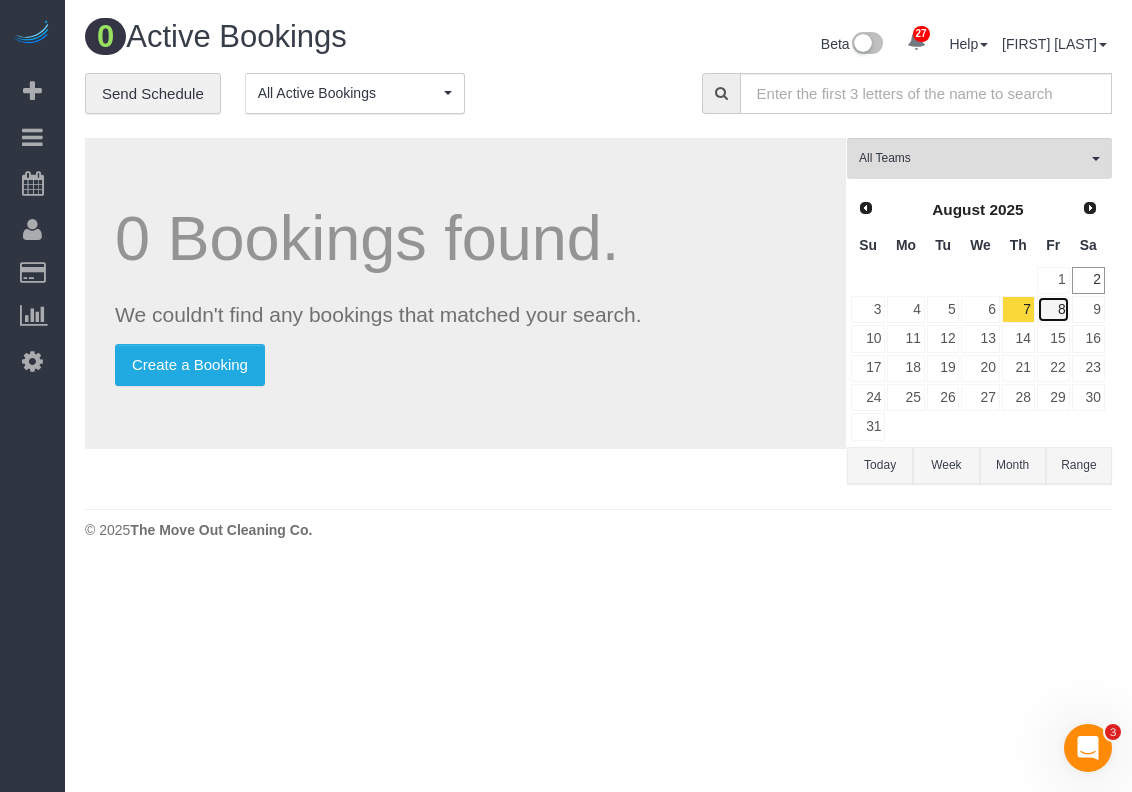click on "8" at bounding box center [1053, 309] 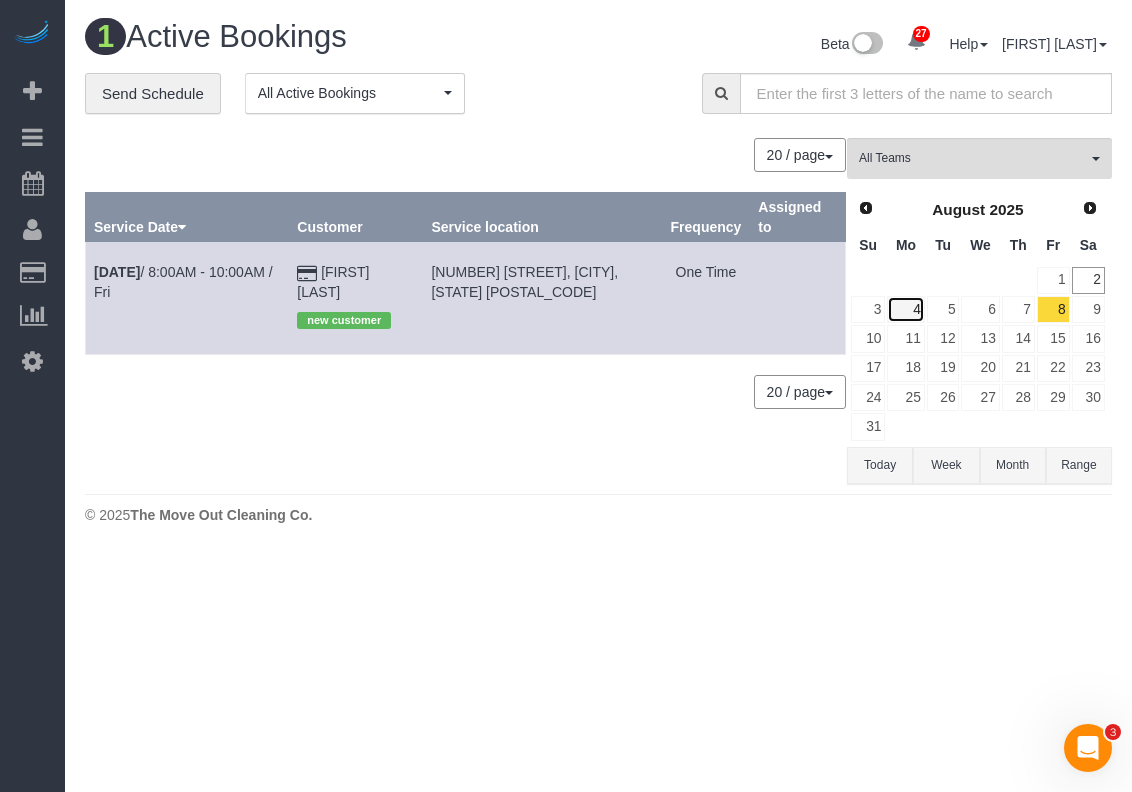 click on "4" at bounding box center [905, 309] 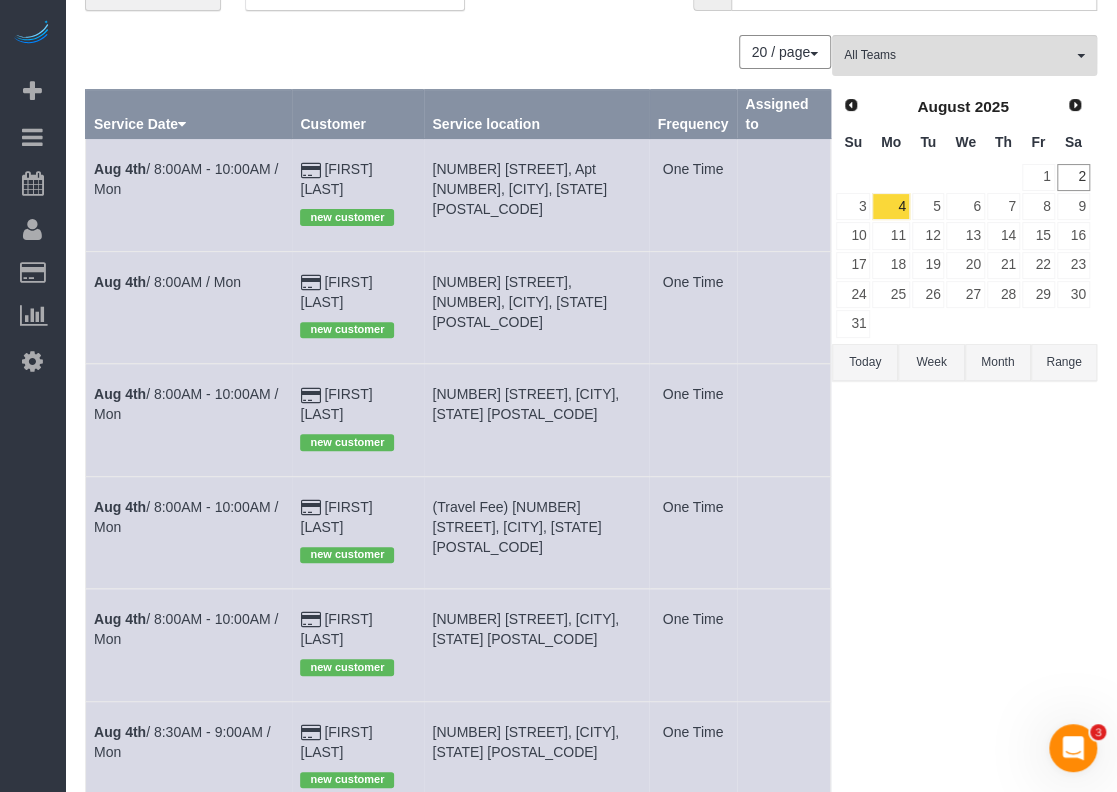 scroll, scrollTop: 0, scrollLeft: 0, axis: both 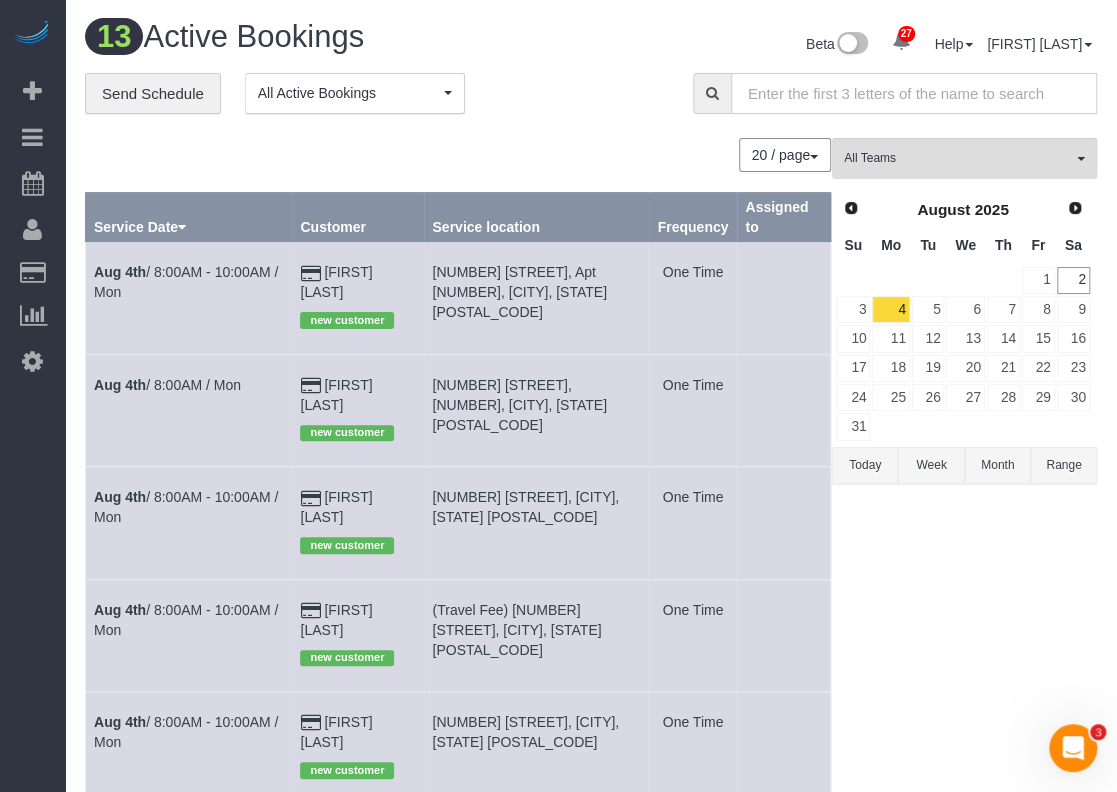 click at bounding box center [914, 93] 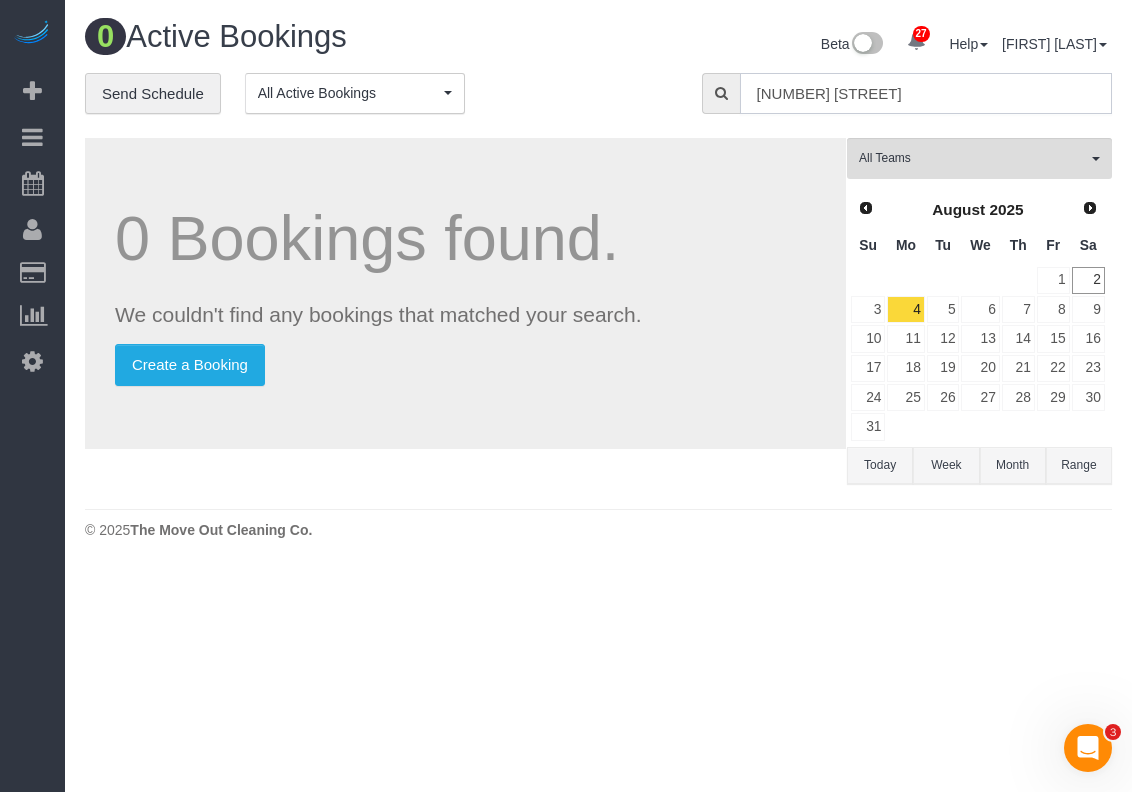 type on "3441 Shiraz" 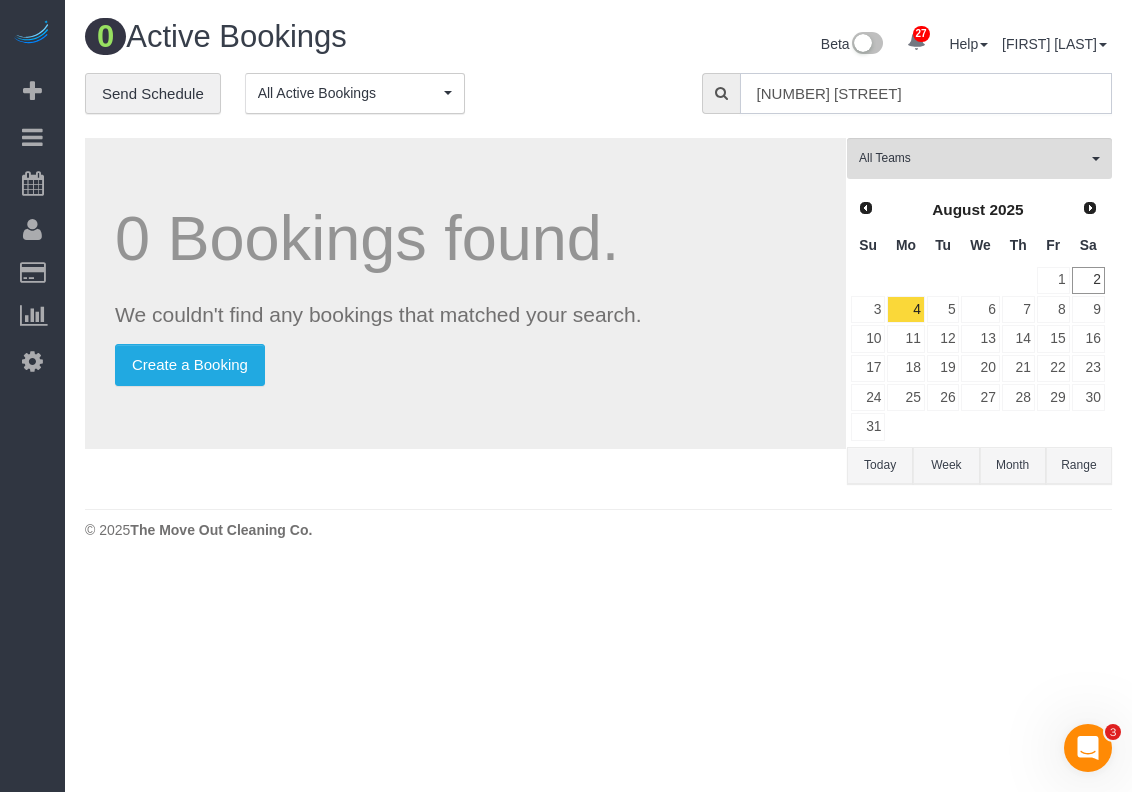 click on "3441 Shiraz" at bounding box center (926, 93) 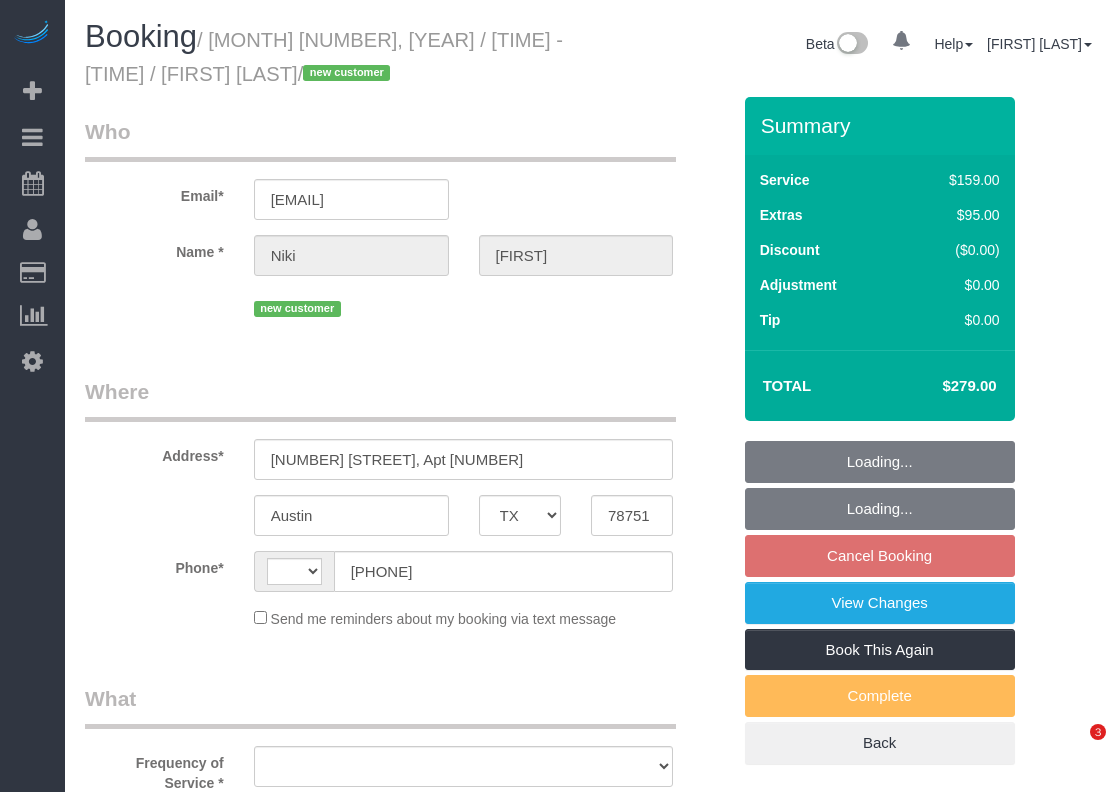 select on "TX" 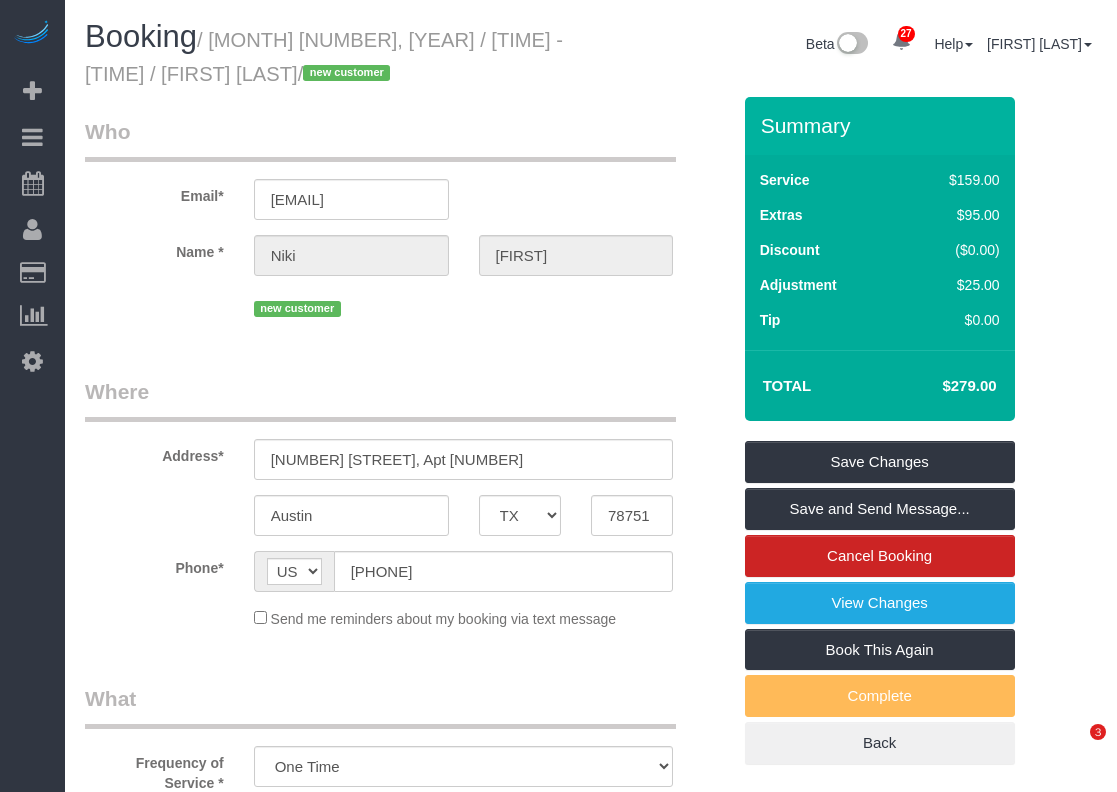scroll, scrollTop: 0, scrollLeft: 0, axis: both 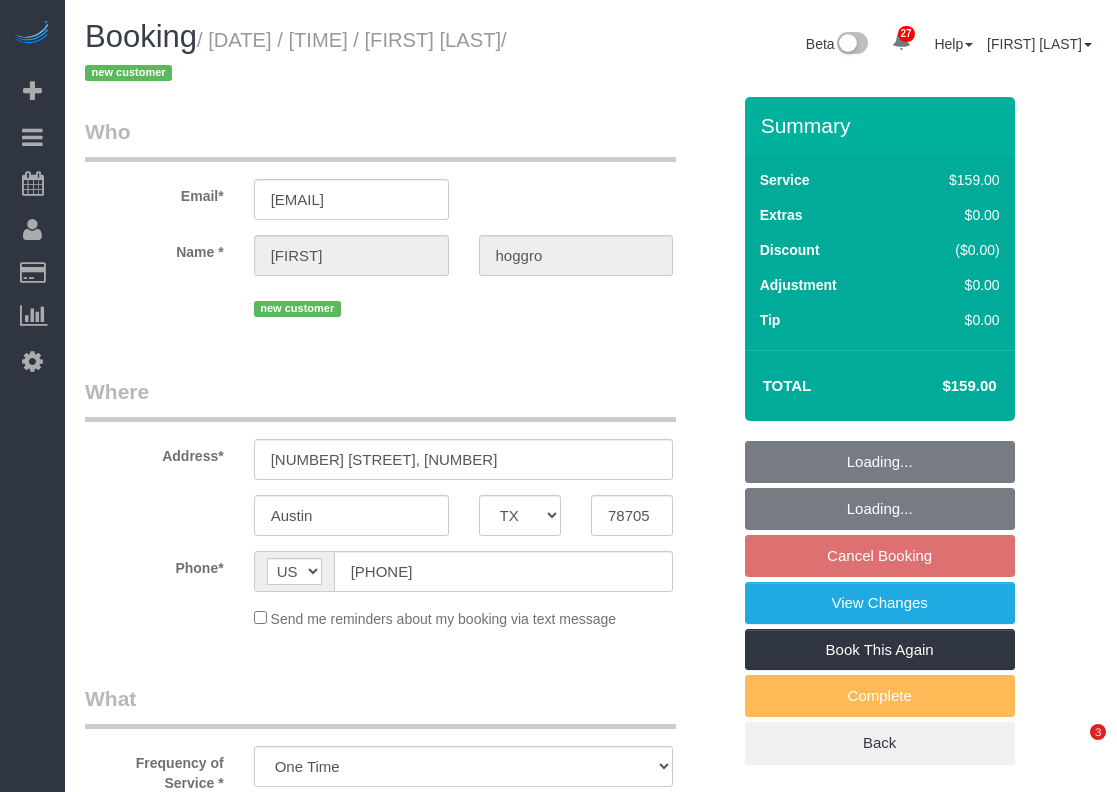 select on "TX" 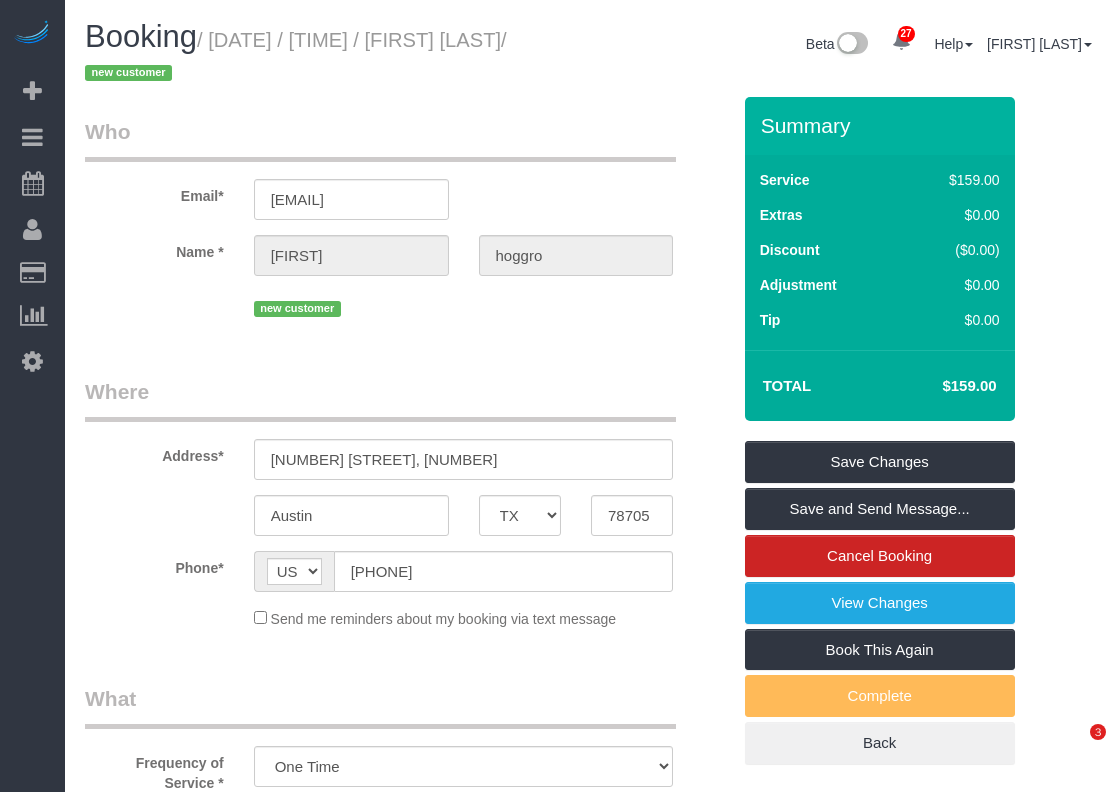 scroll, scrollTop: 0, scrollLeft: 0, axis: both 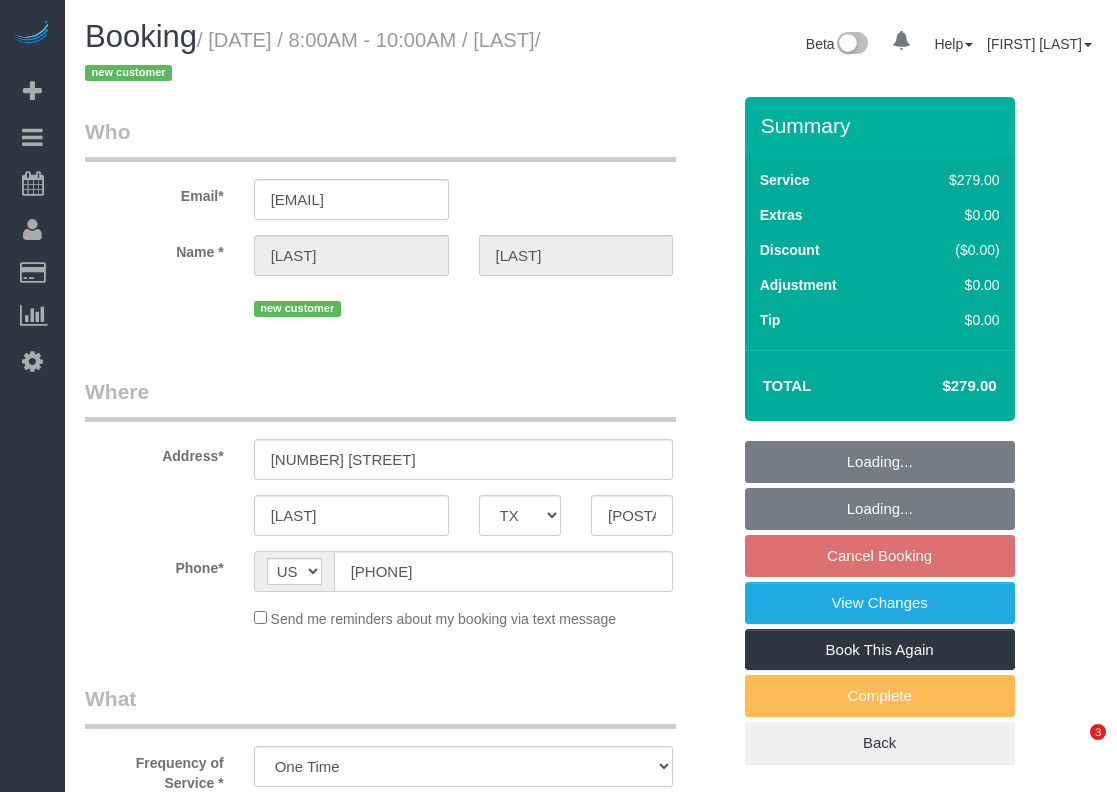 select on "TX" 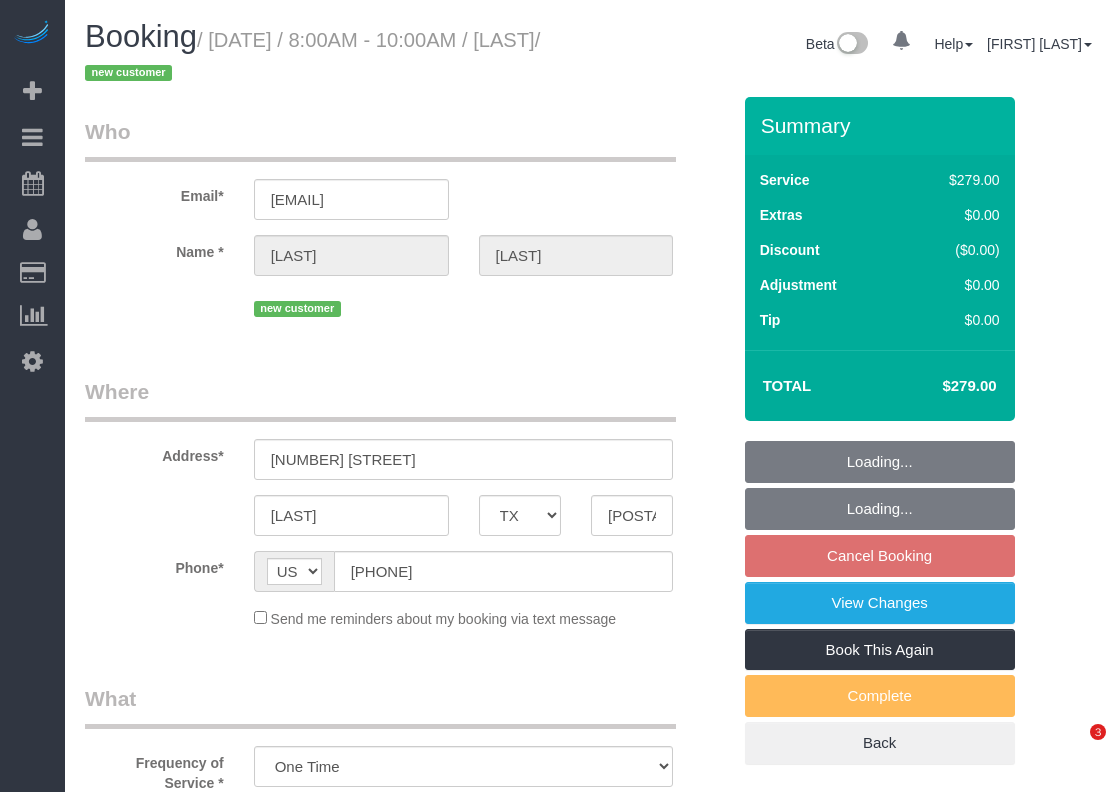 select on "3" 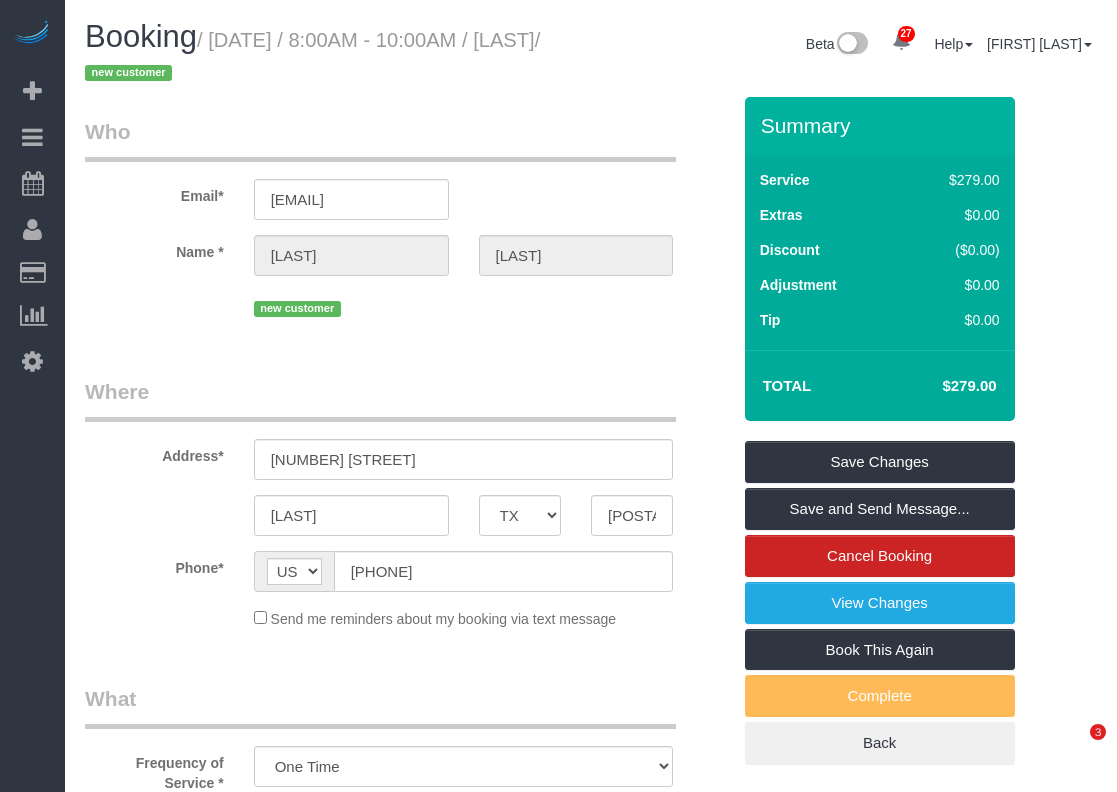 scroll, scrollTop: 0, scrollLeft: 0, axis: both 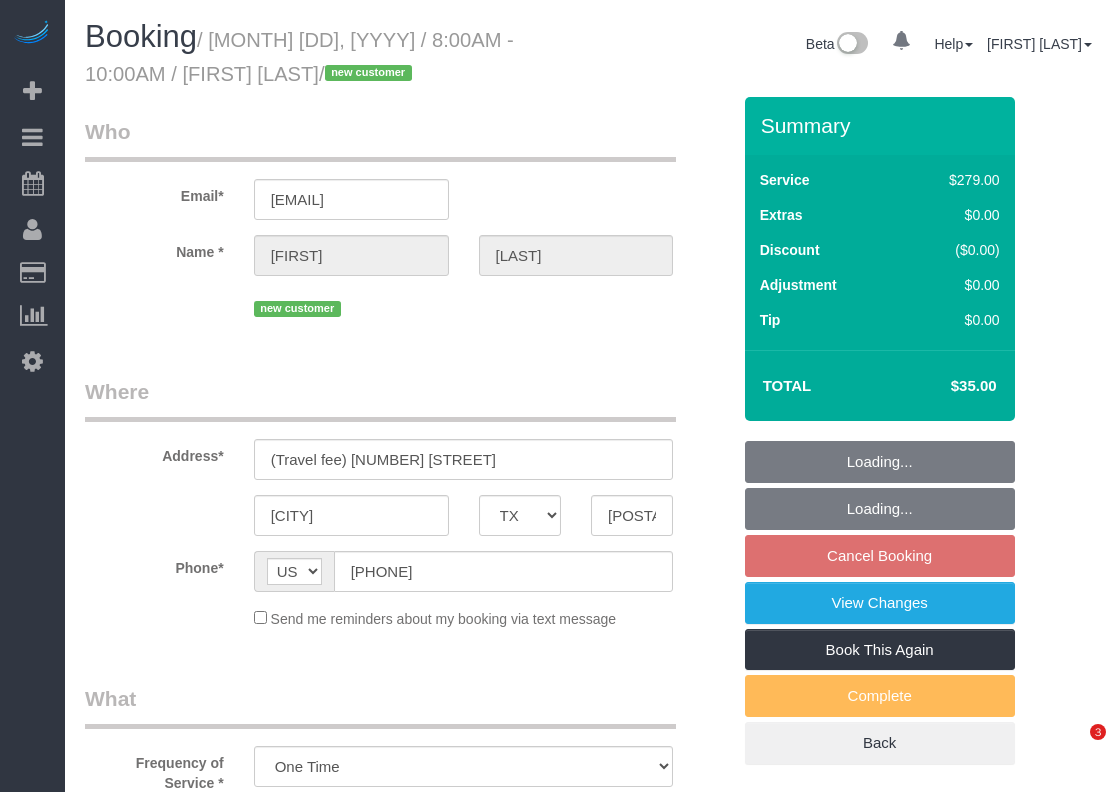 select on "TX" 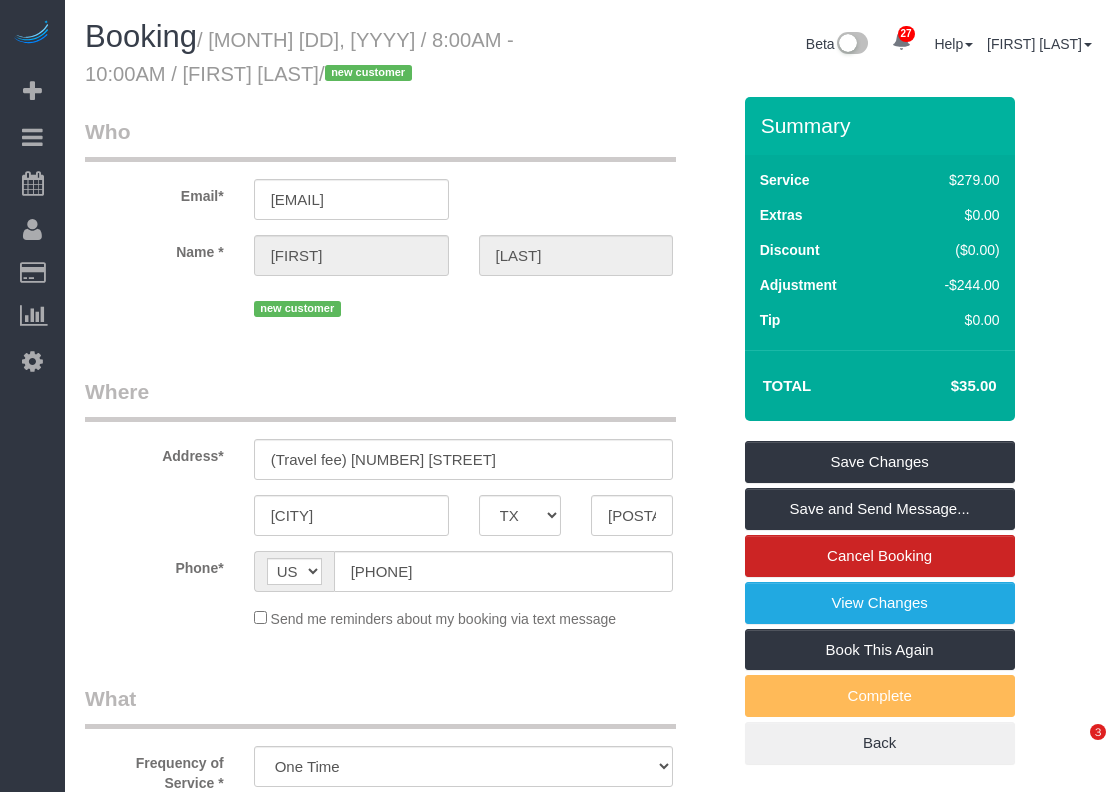 scroll, scrollTop: 0, scrollLeft: 0, axis: both 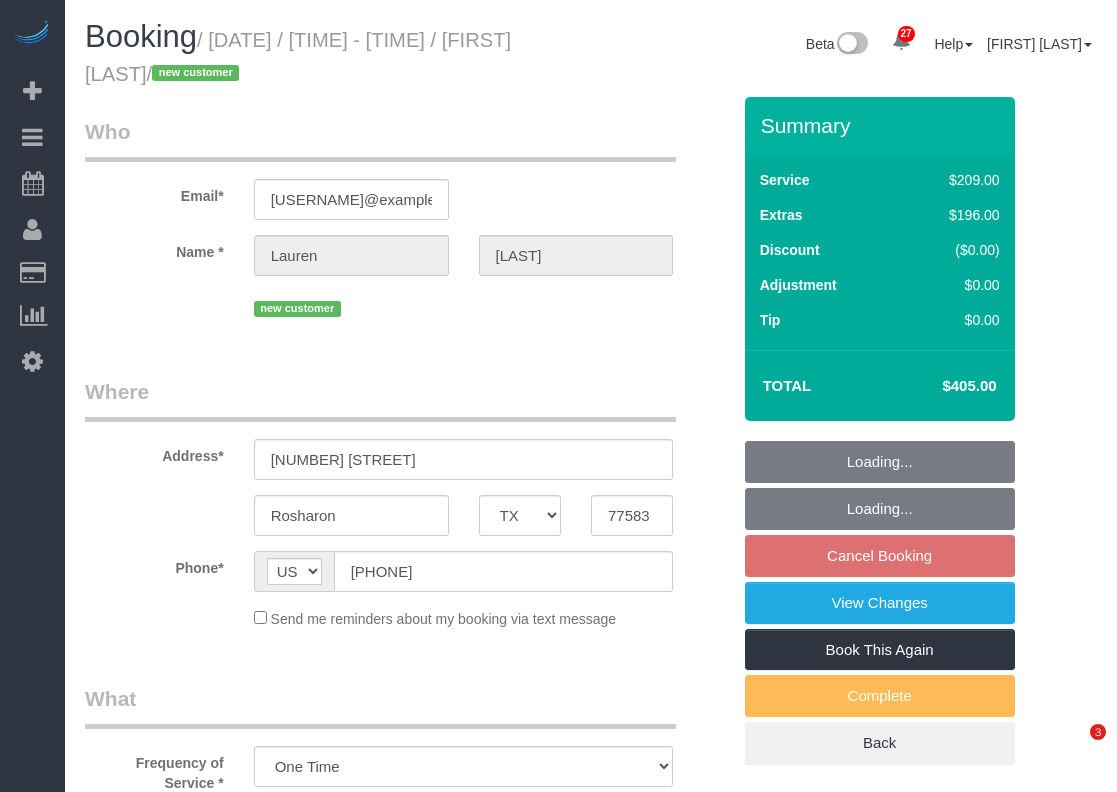 select on "TX" 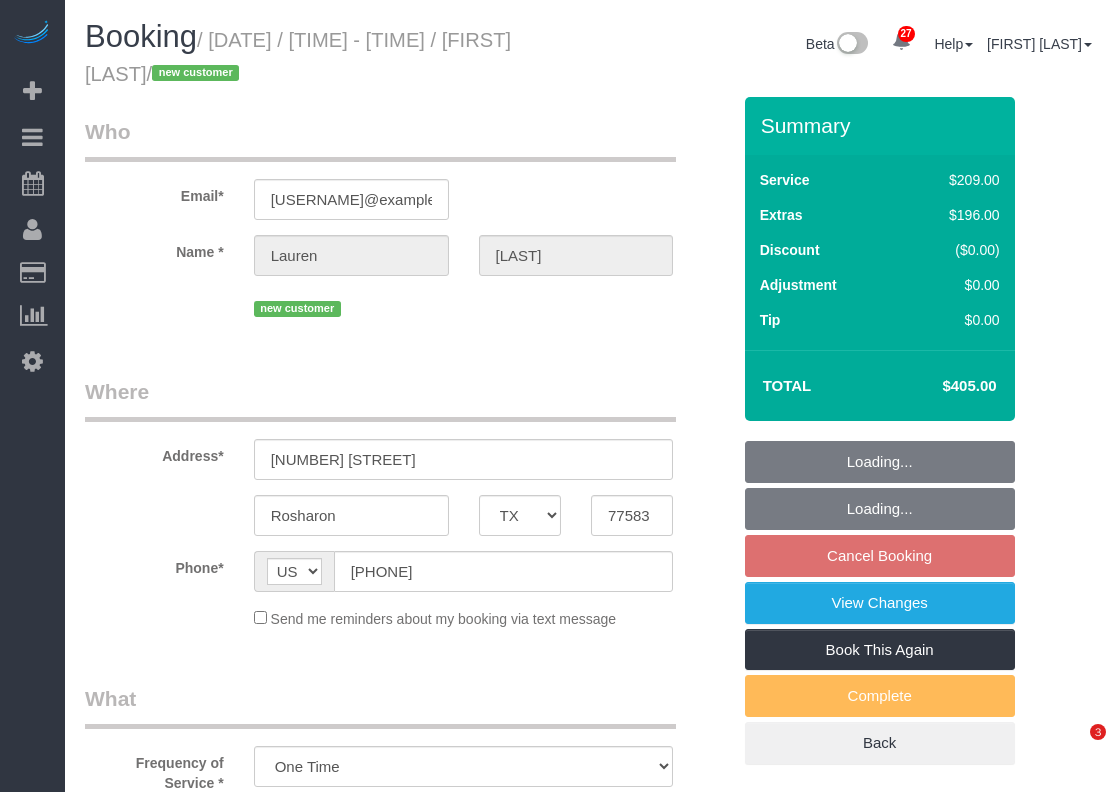select on "3" 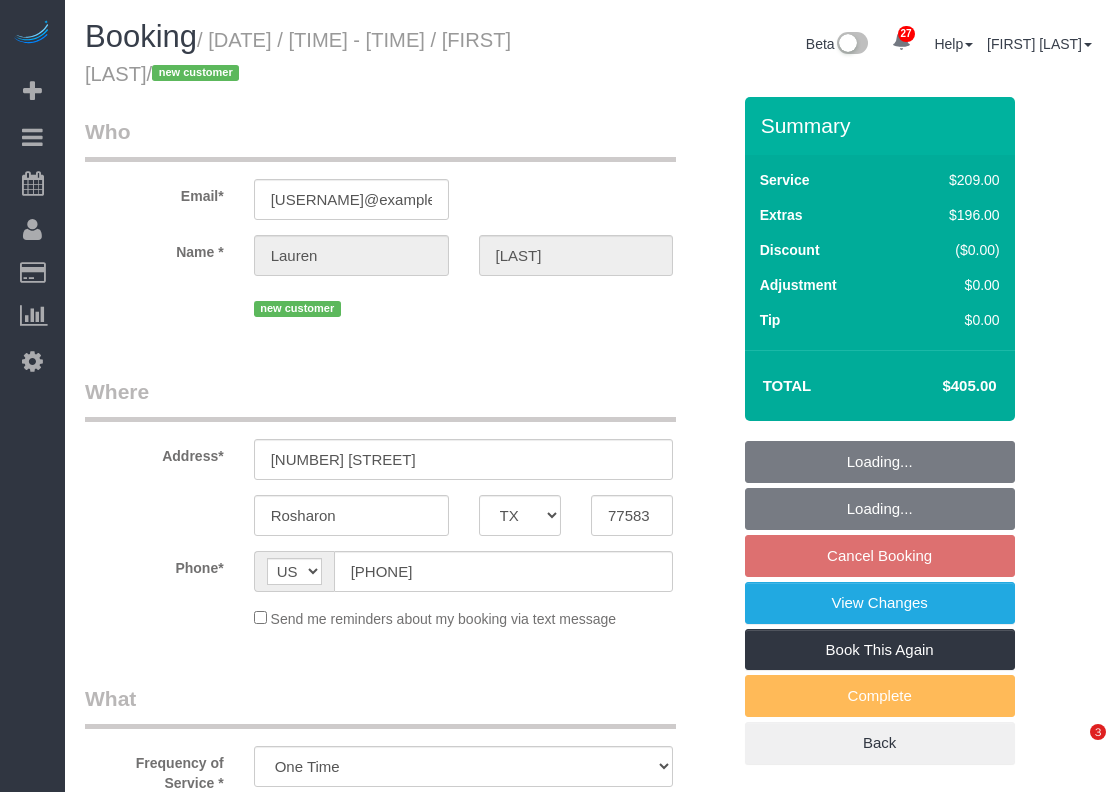 select on "spot26" 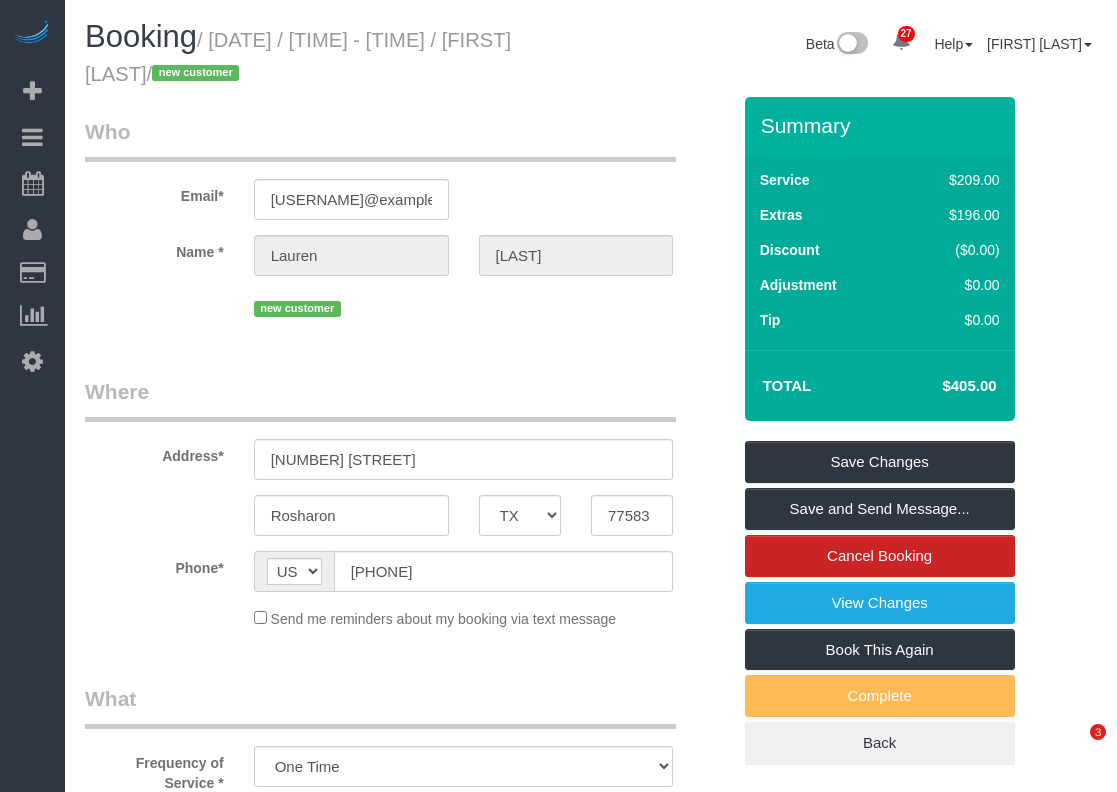 scroll, scrollTop: 0, scrollLeft: 0, axis: both 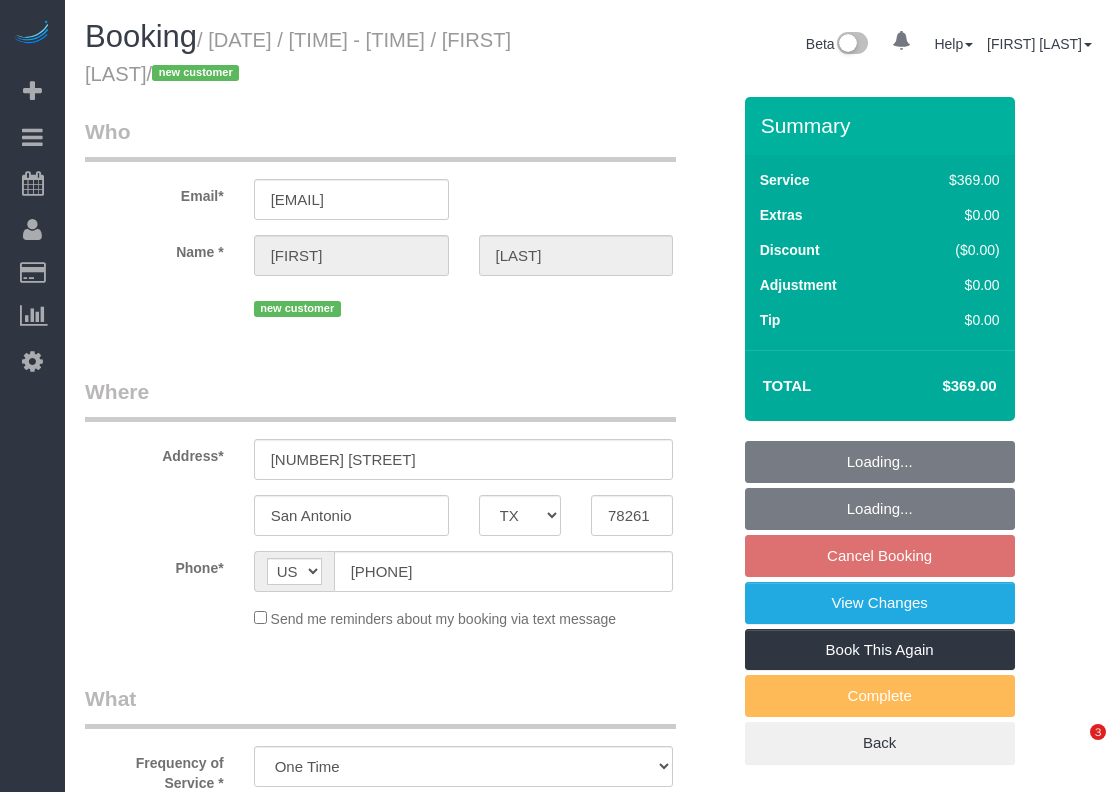 select on "TX" 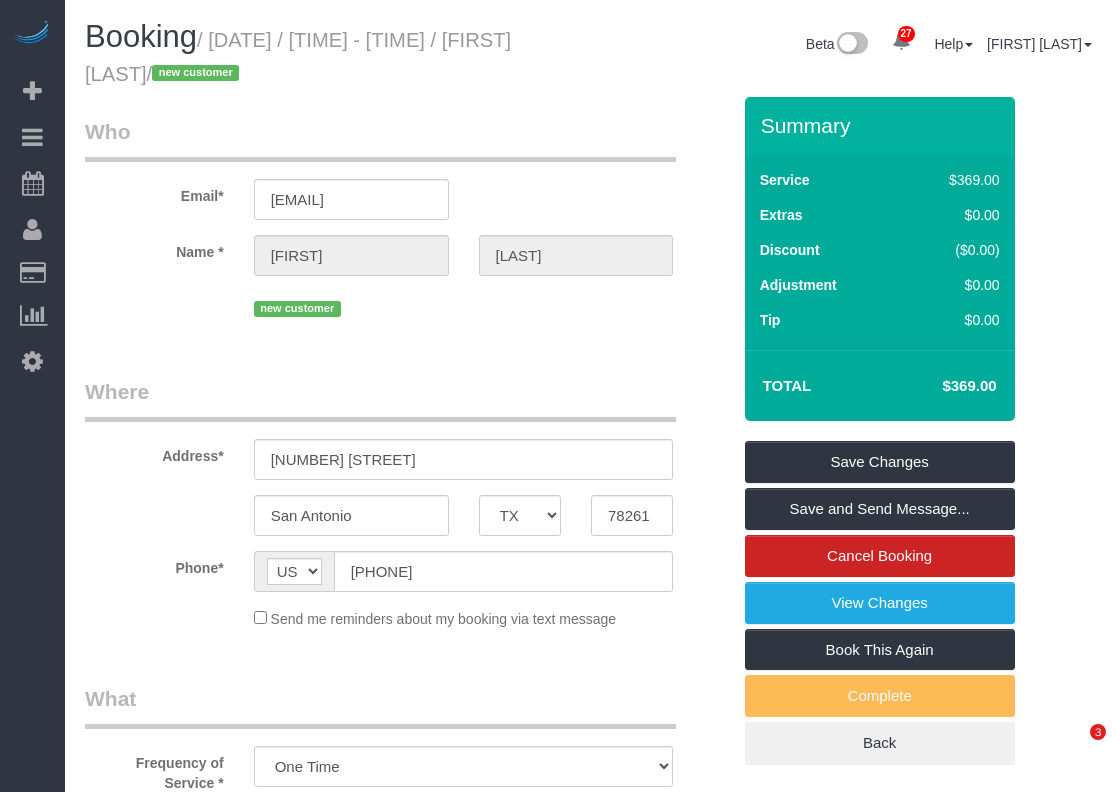 scroll, scrollTop: 0, scrollLeft: 0, axis: both 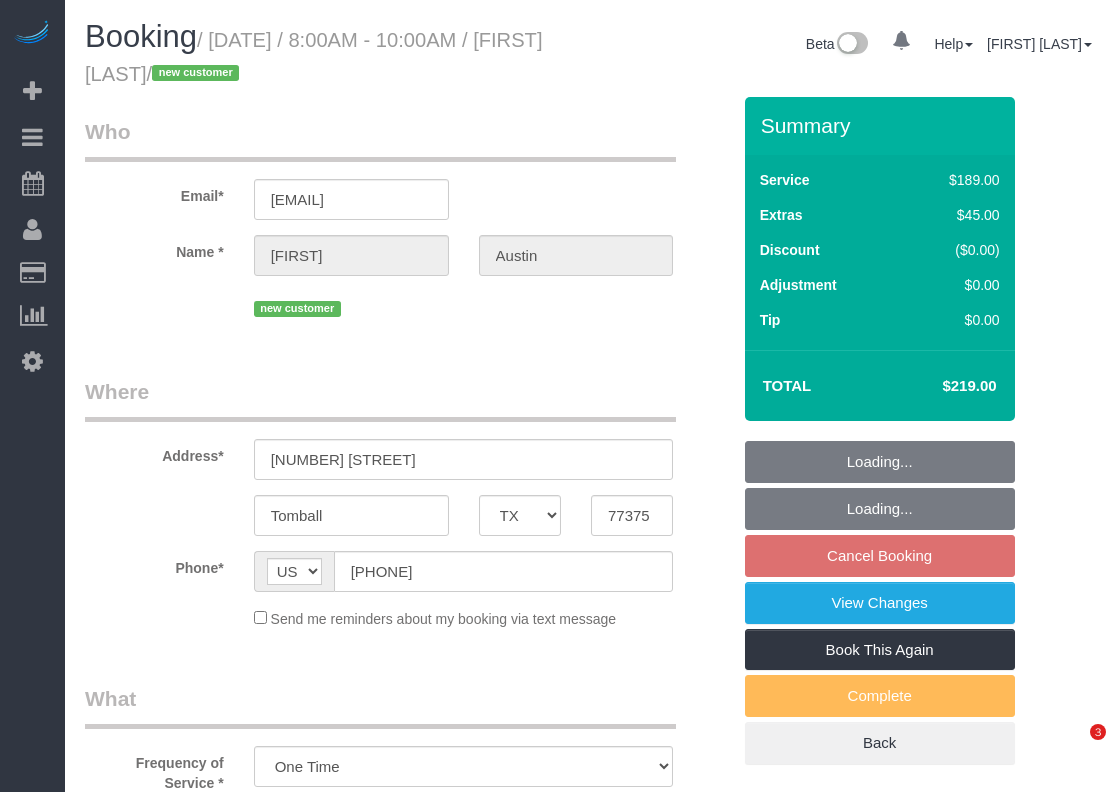 select on "TX" 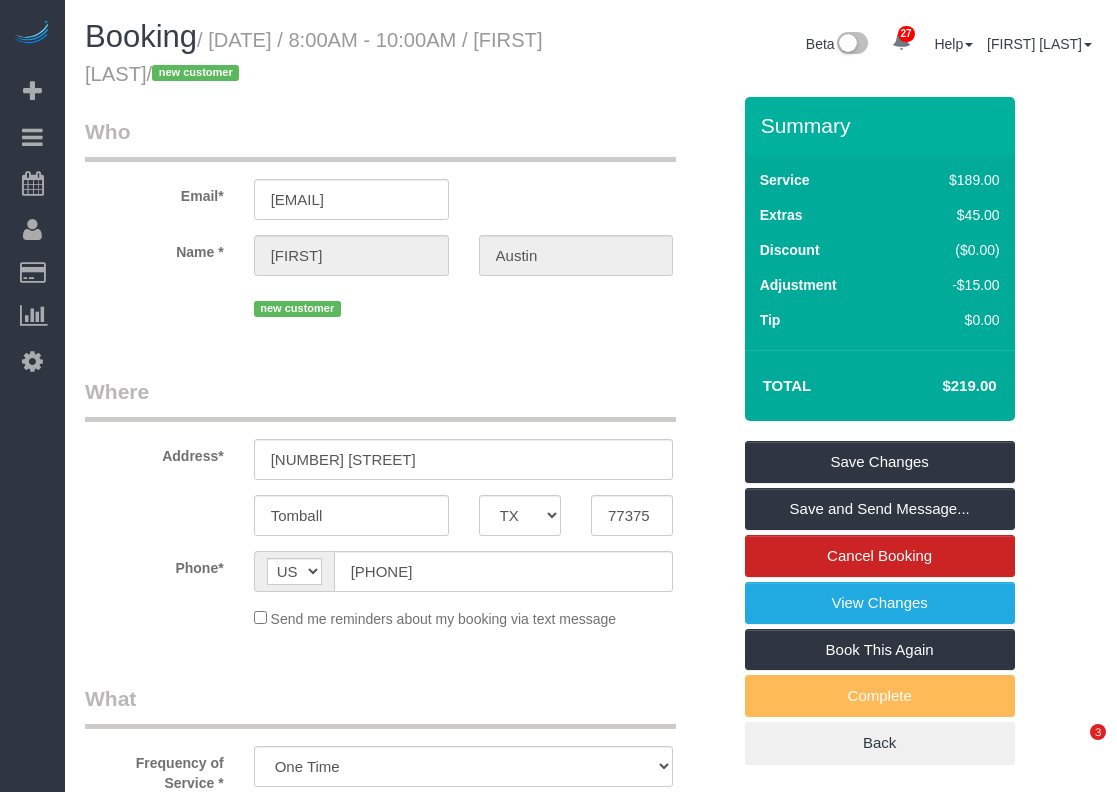 scroll, scrollTop: 0, scrollLeft: 0, axis: both 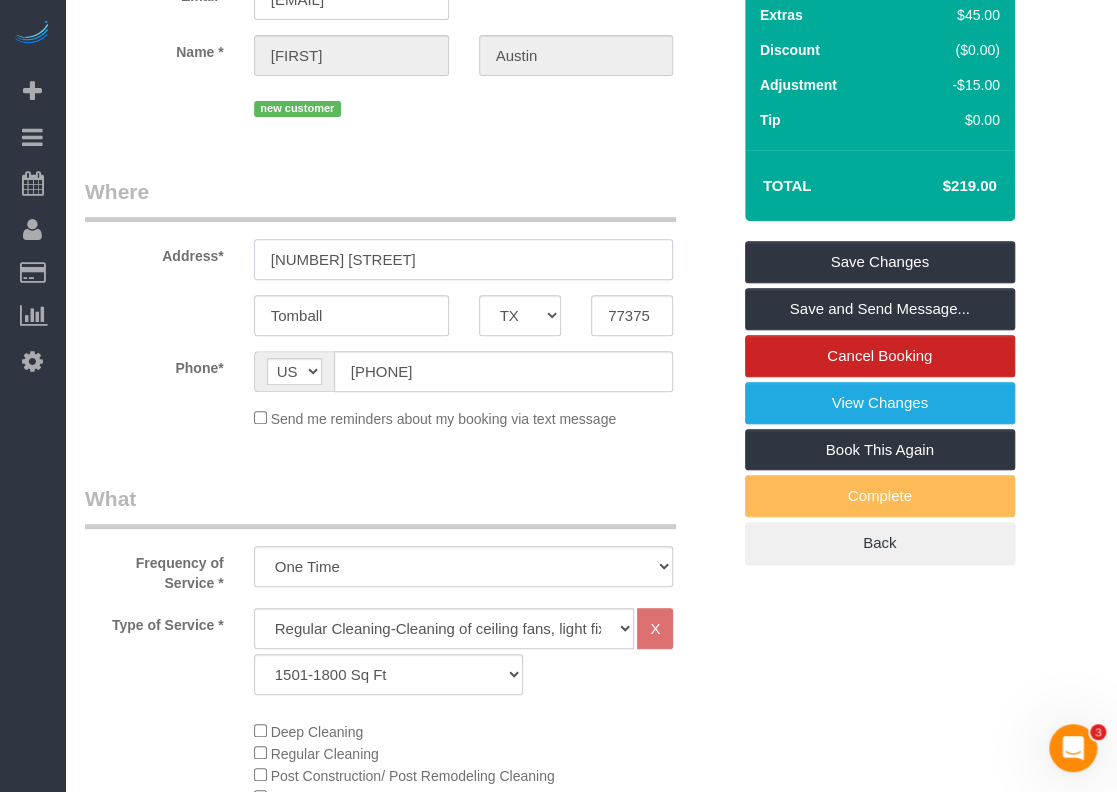 click on "9703 Paloma creek Dr" at bounding box center (464, 259) 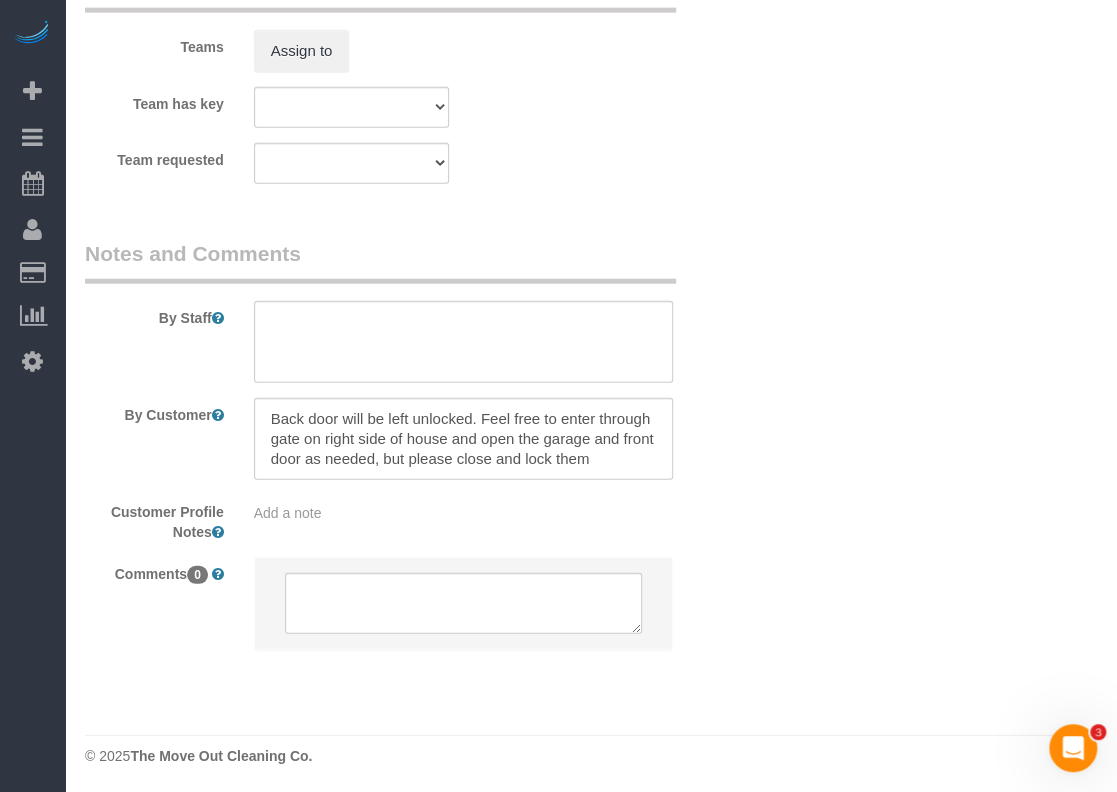 scroll, scrollTop: 2114, scrollLeft: 0, axis: vertical 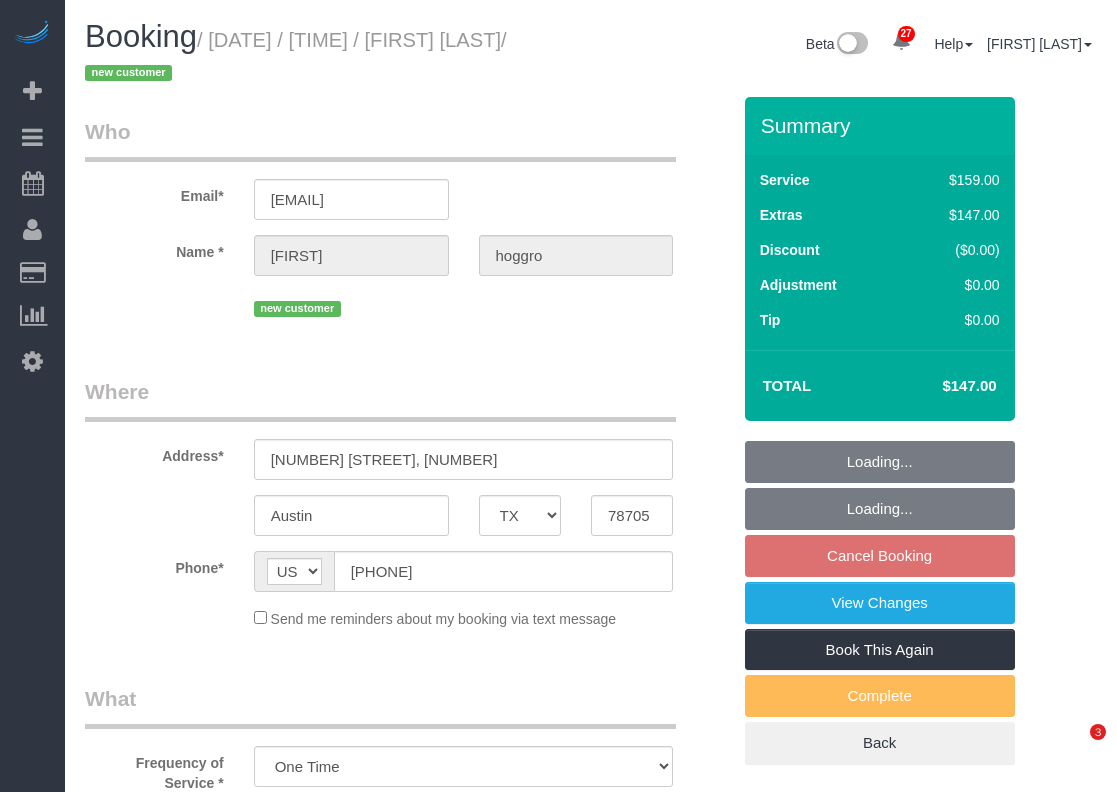 select on "TX" 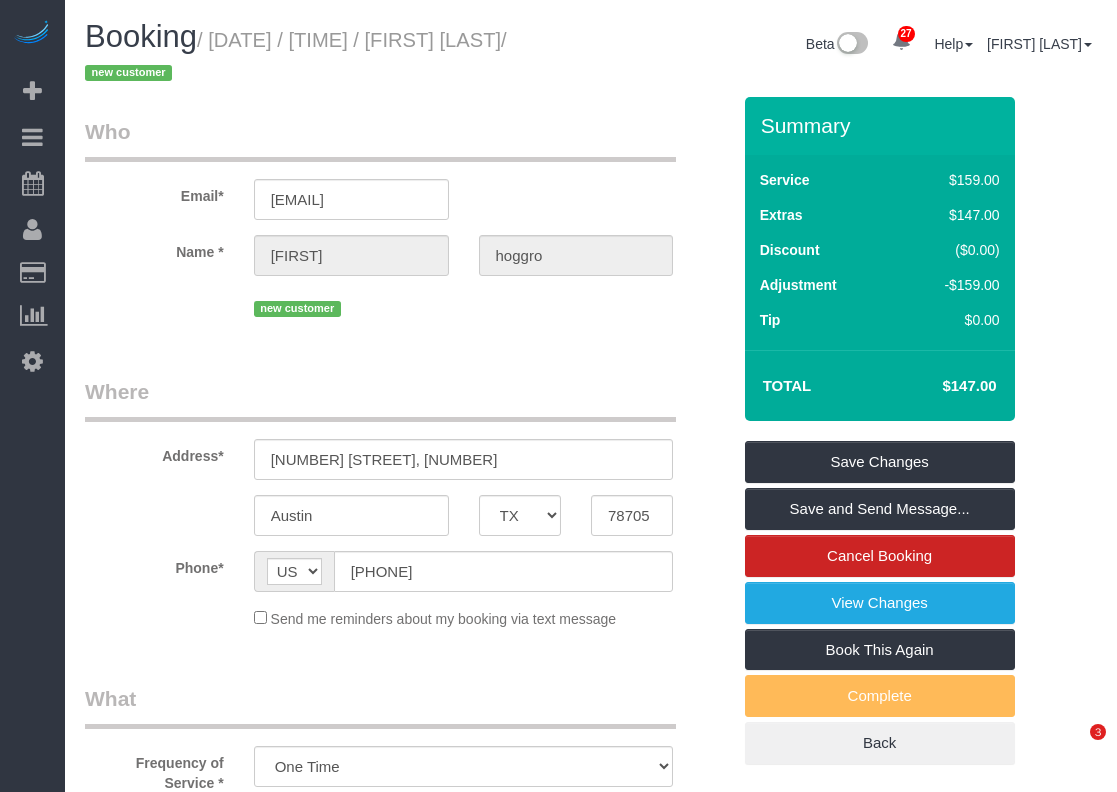 scroll, scrollTop: 0, scrollLeft: 0, axis: both 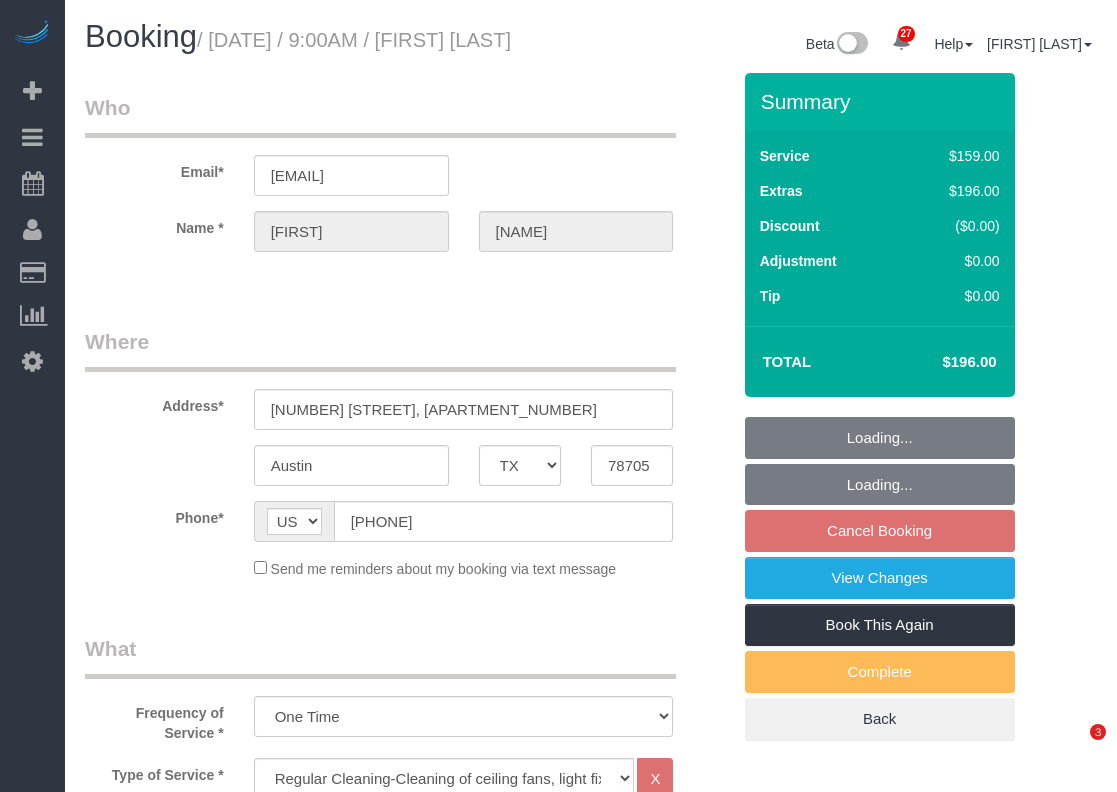 select on "TX" 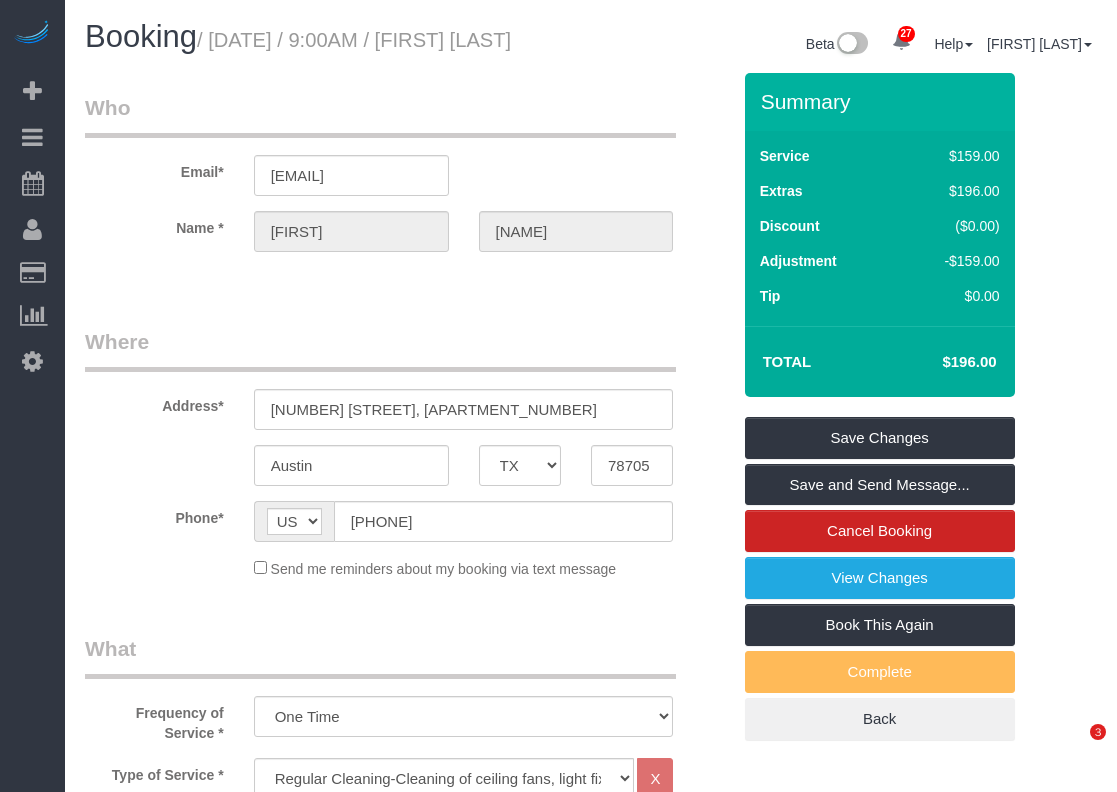 scroll, scrollTop: 0, scrollLeft: 0, axis: both 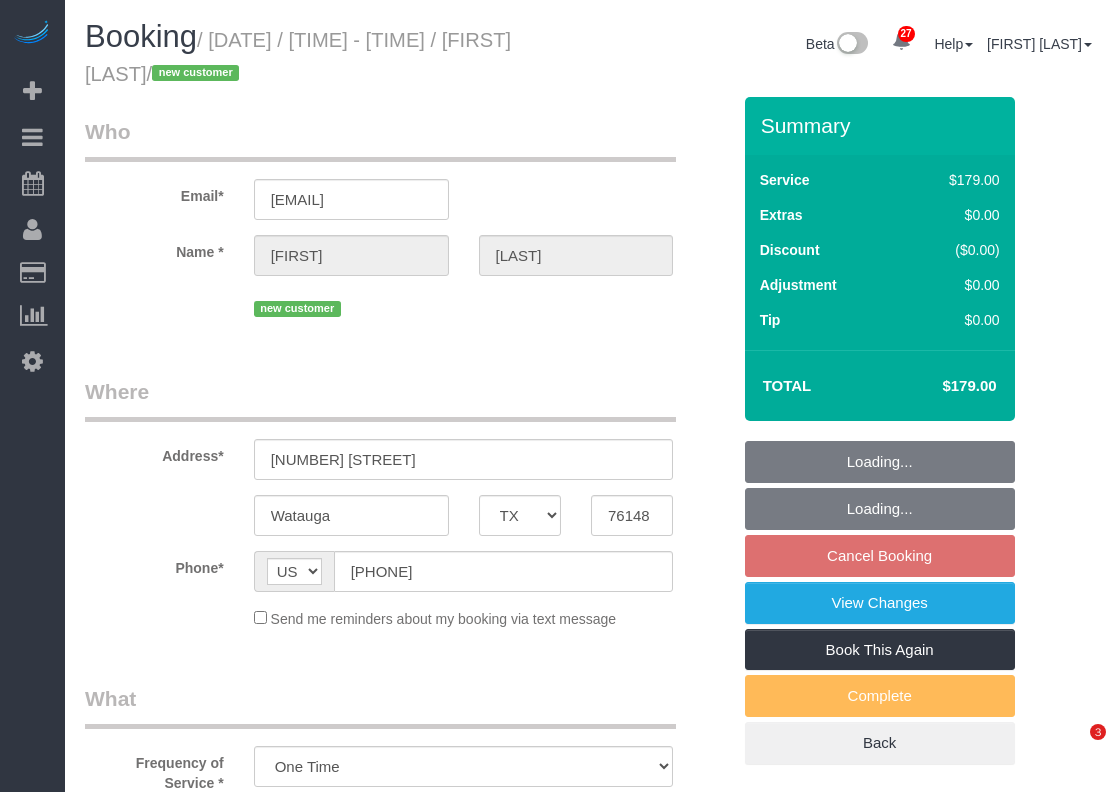 select on "TX" 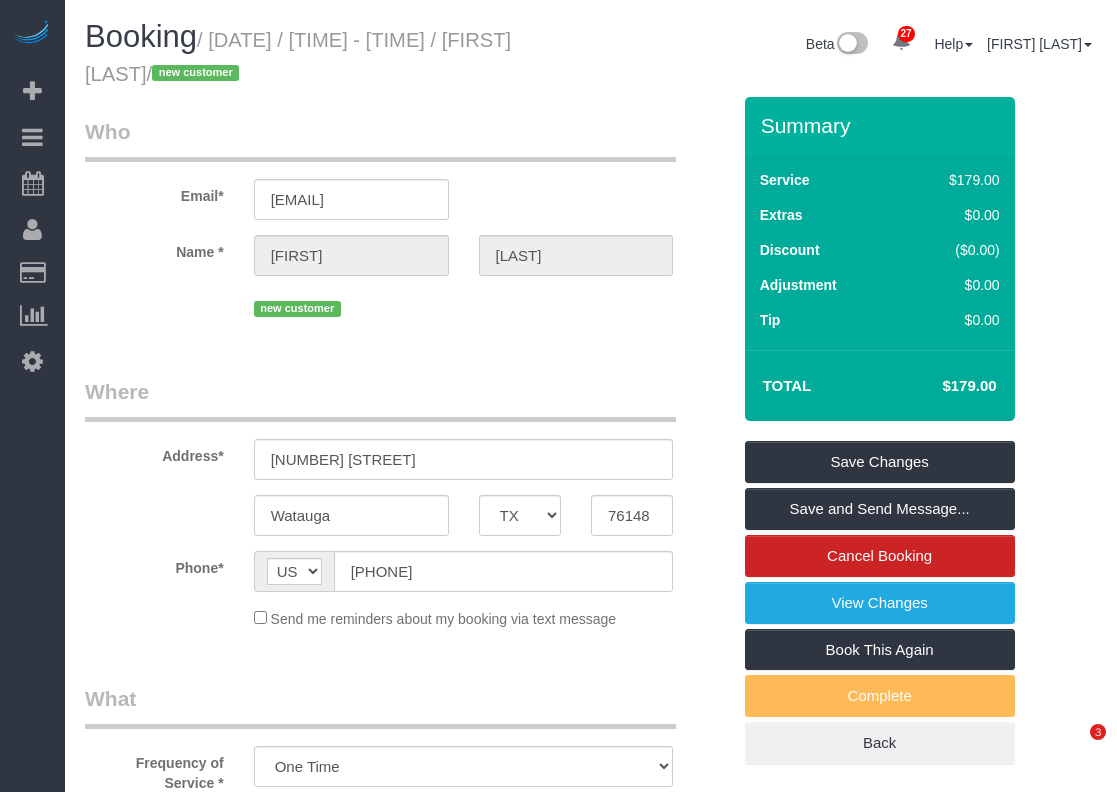 scroll, scrollTop: 0, scrollLeft: 0, axis: both 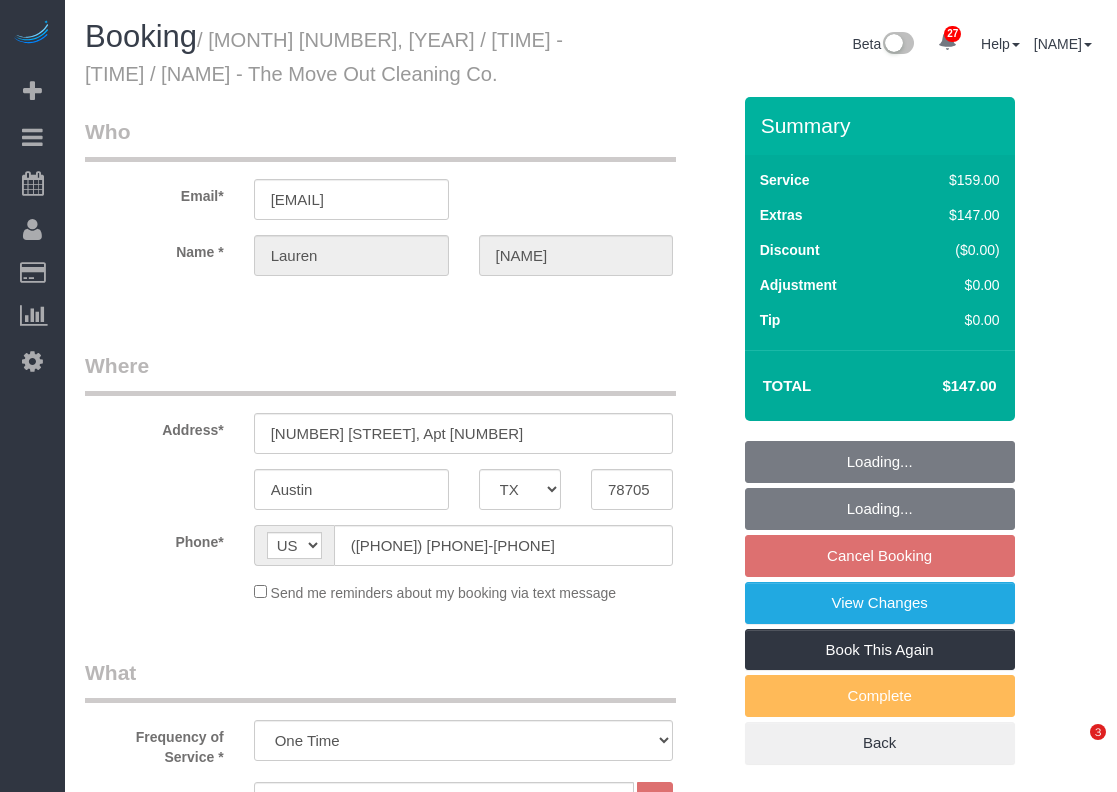 select on "TX" 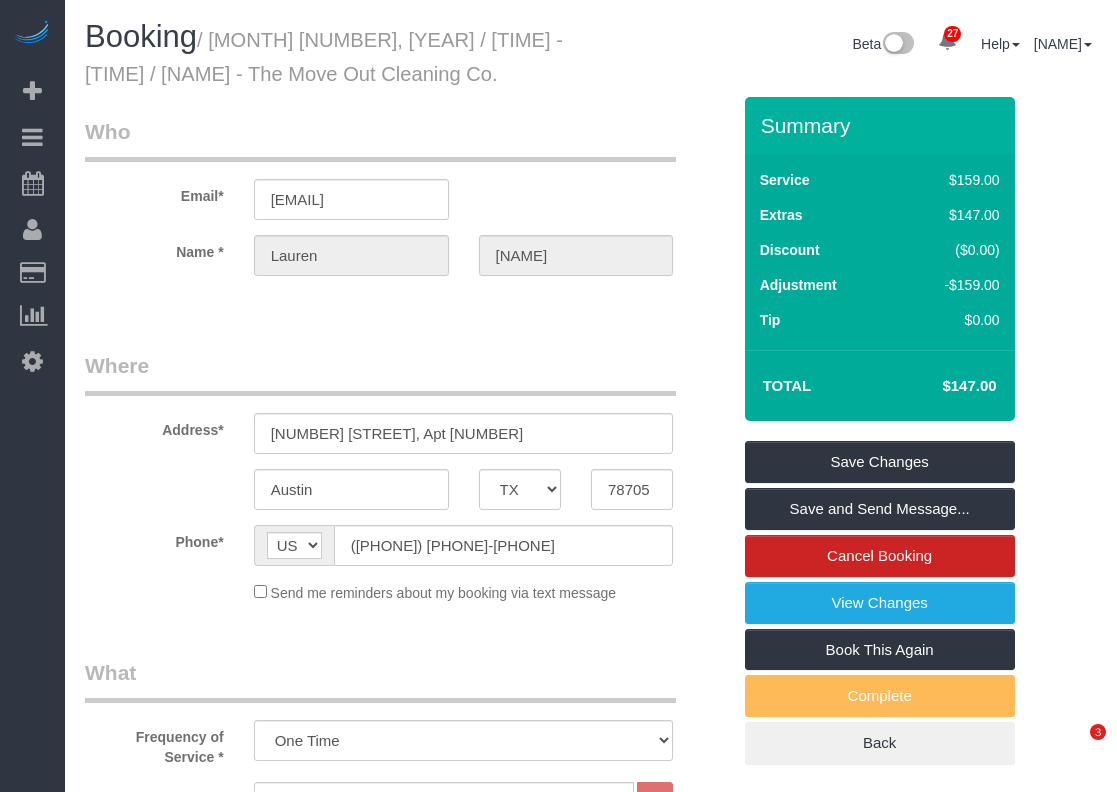 scroll, scrollTop: 0, scrollLeft: 0, axis: both 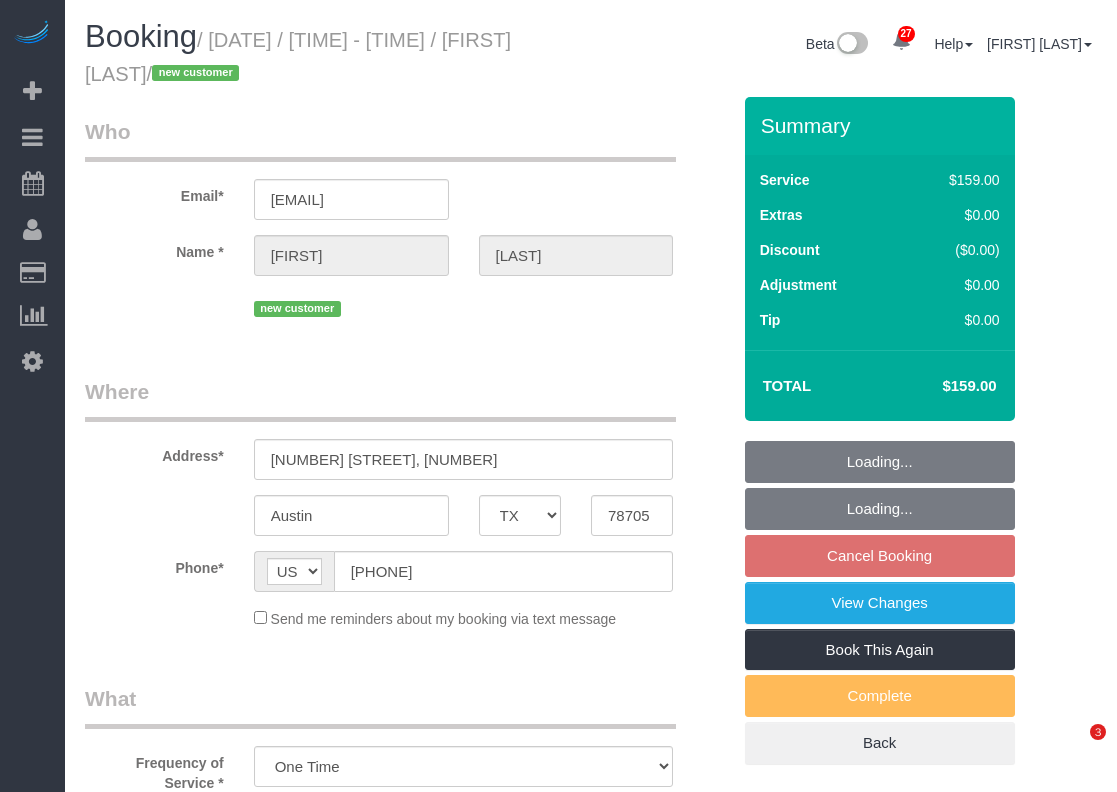 select on "TX" 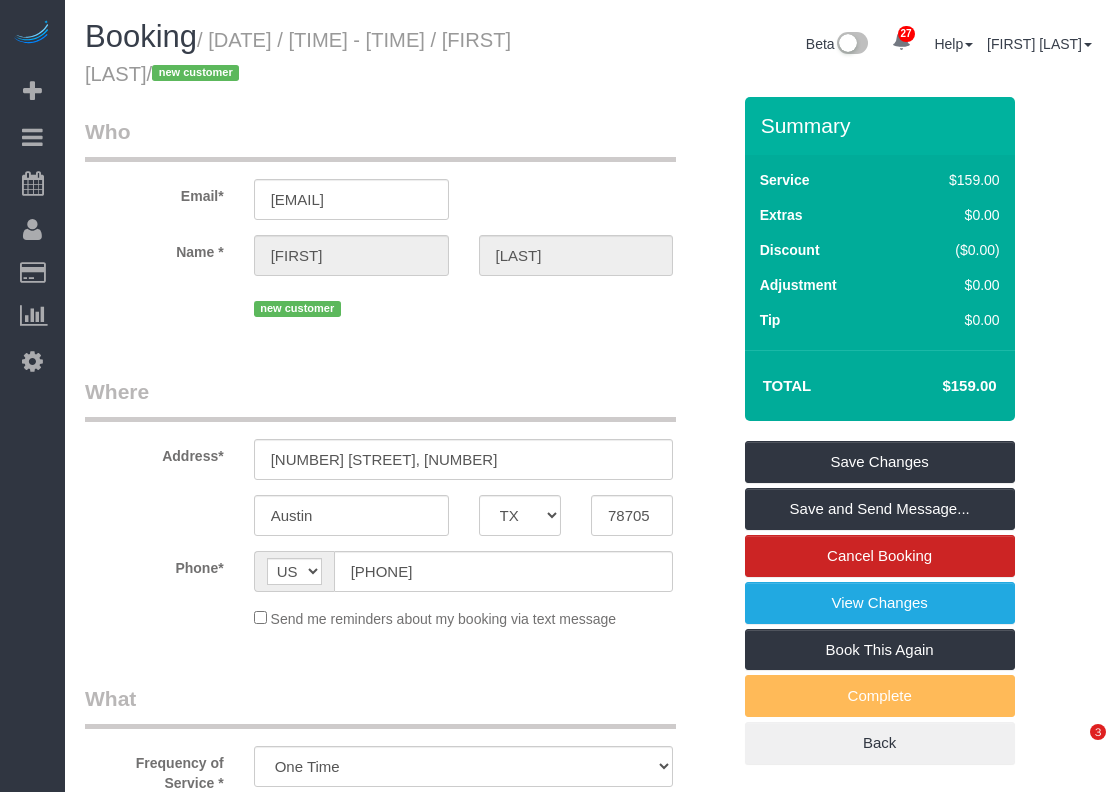 scroll, scrollTop: 0, scrollLeft: 0, axis: both 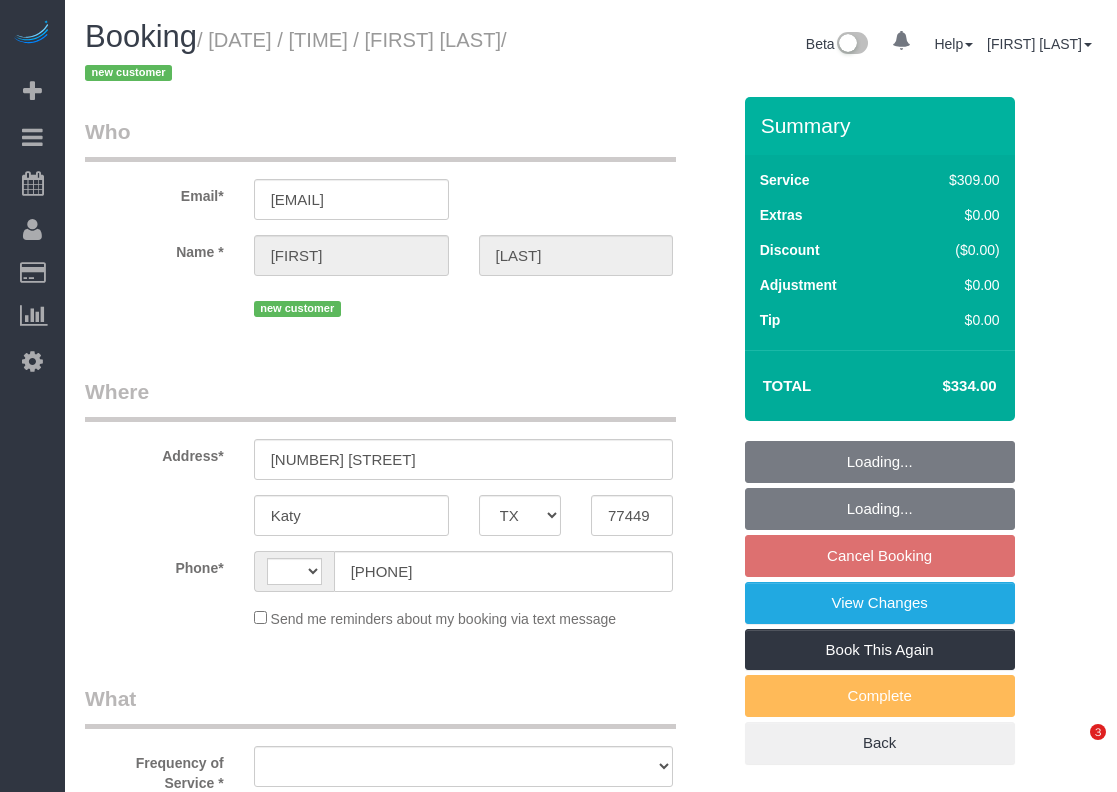select on "TX" 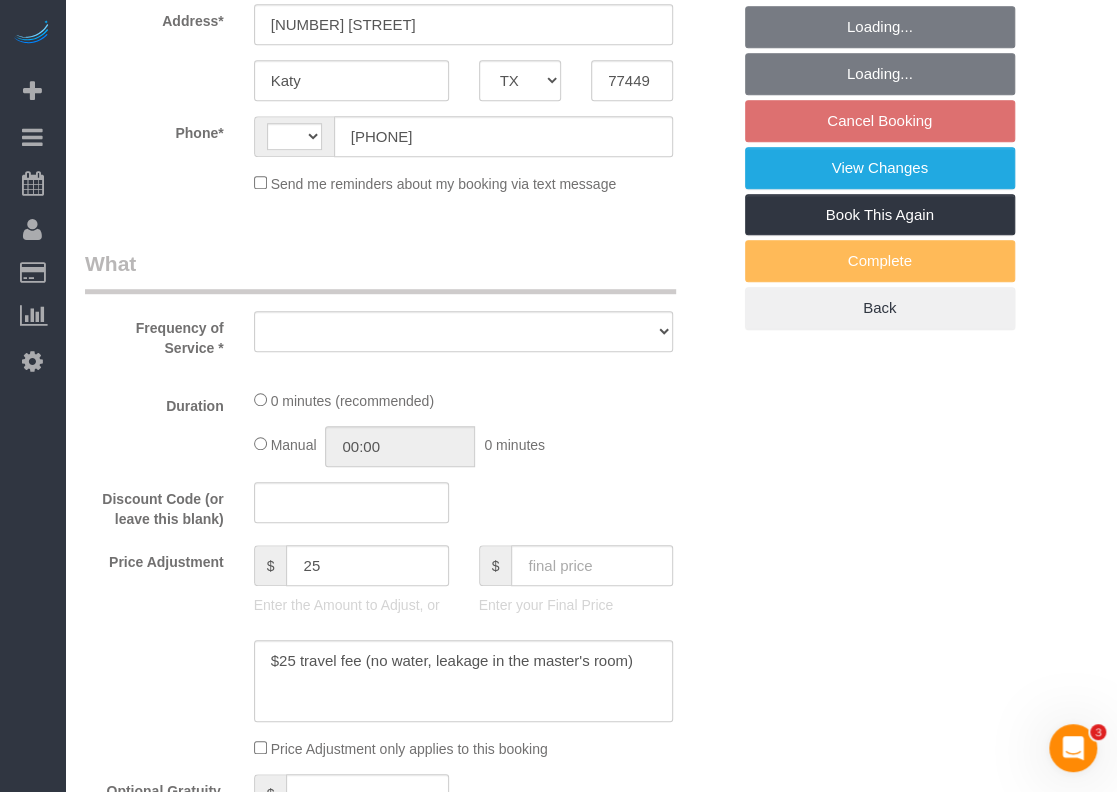 scroll, scrollTop: 0, scrollLeft: 0, axis: both 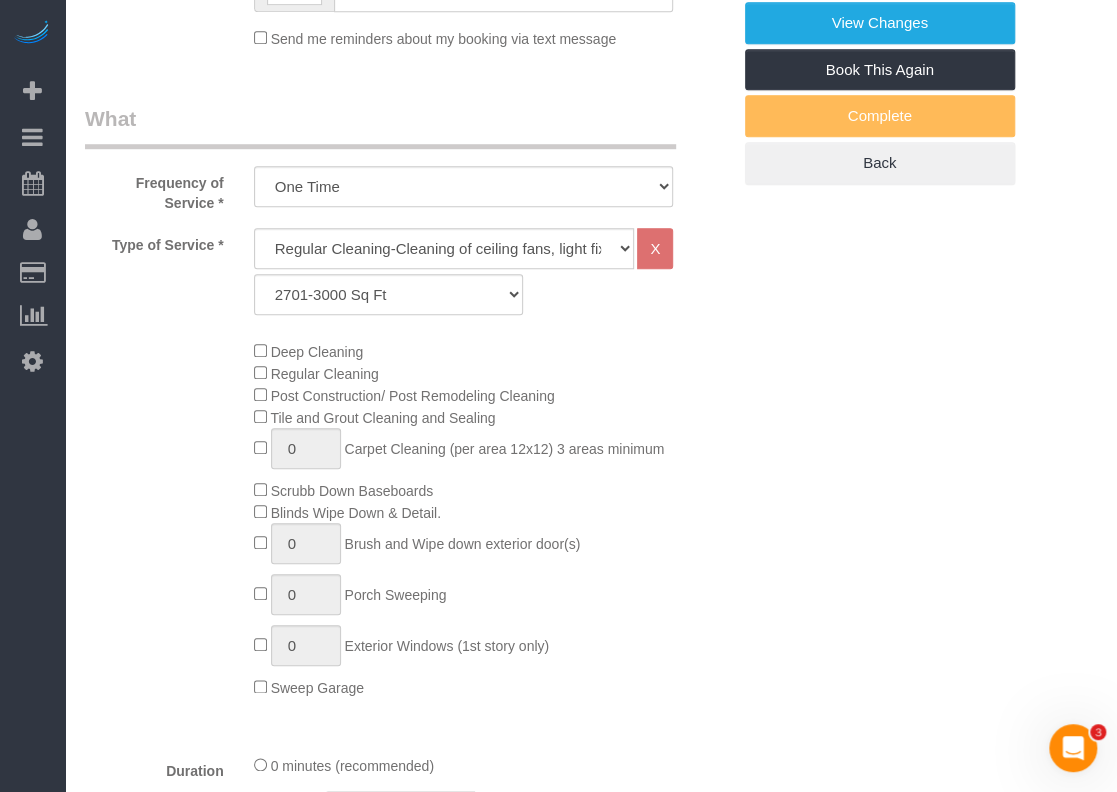 select on "object:892" 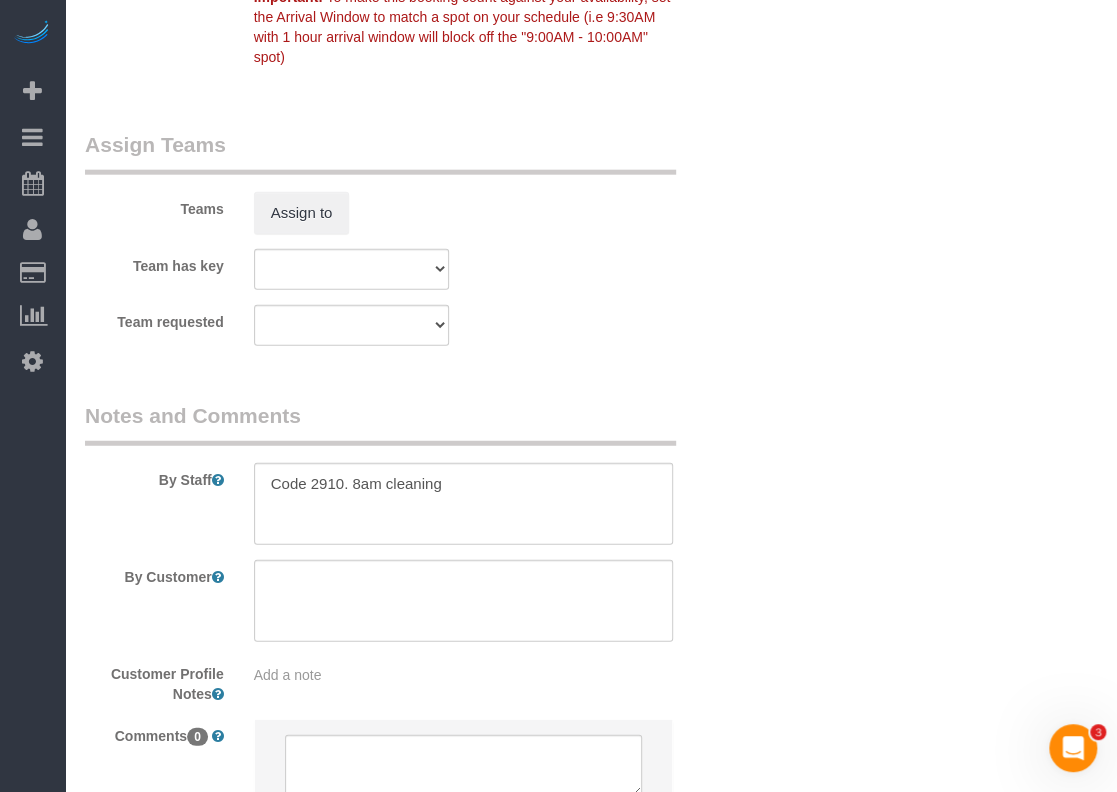scroll, scrollTop: 2264, scrollLeft: 0, axis: vertical 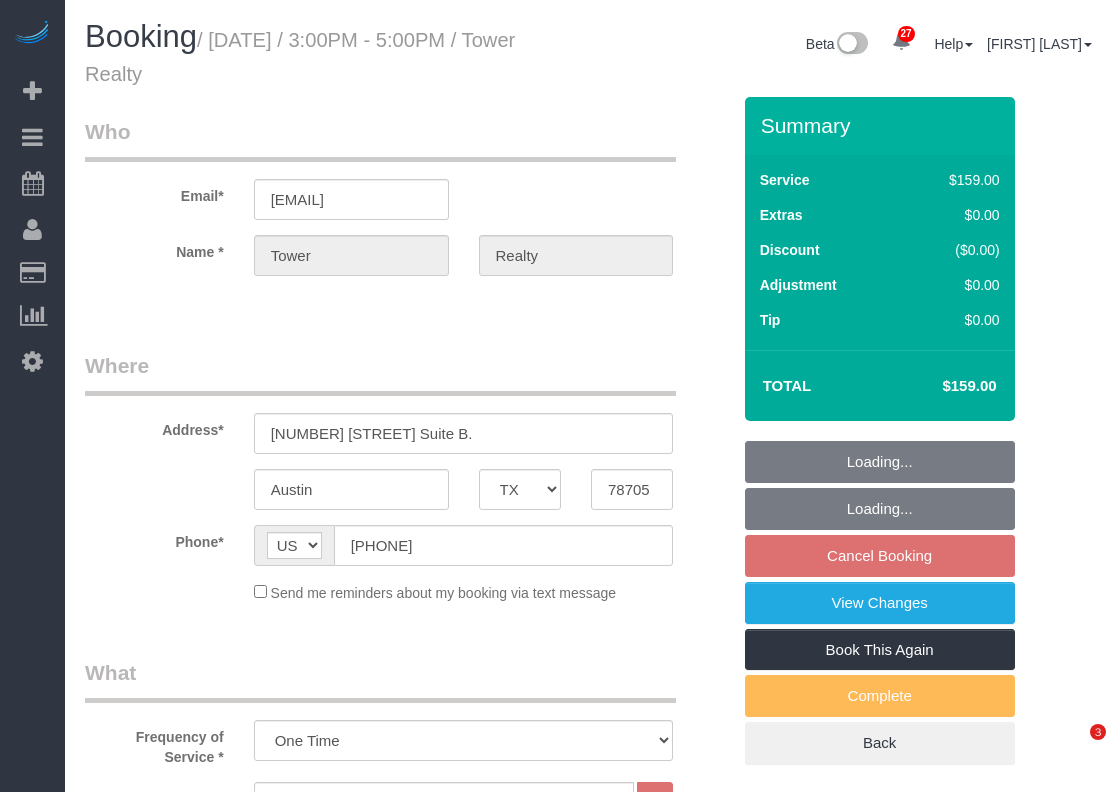 select on "TX" 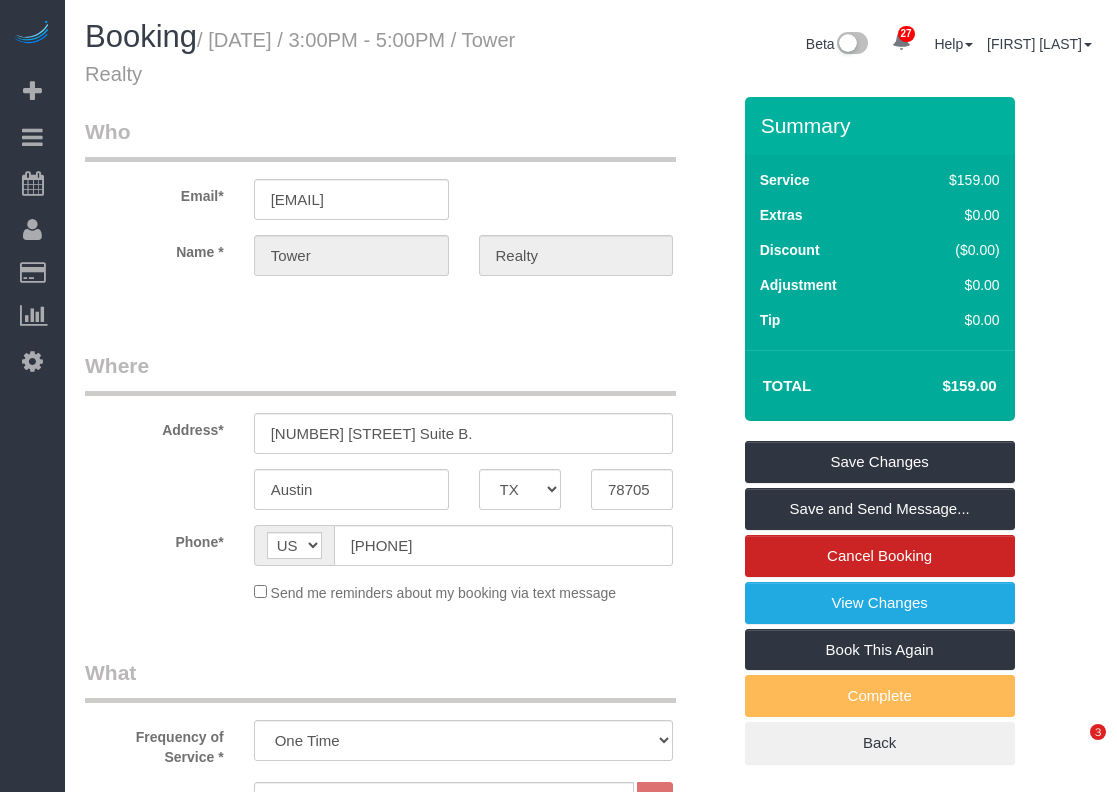 scroll, scrollTop: 0, scrollLeft: 0, axis: both 